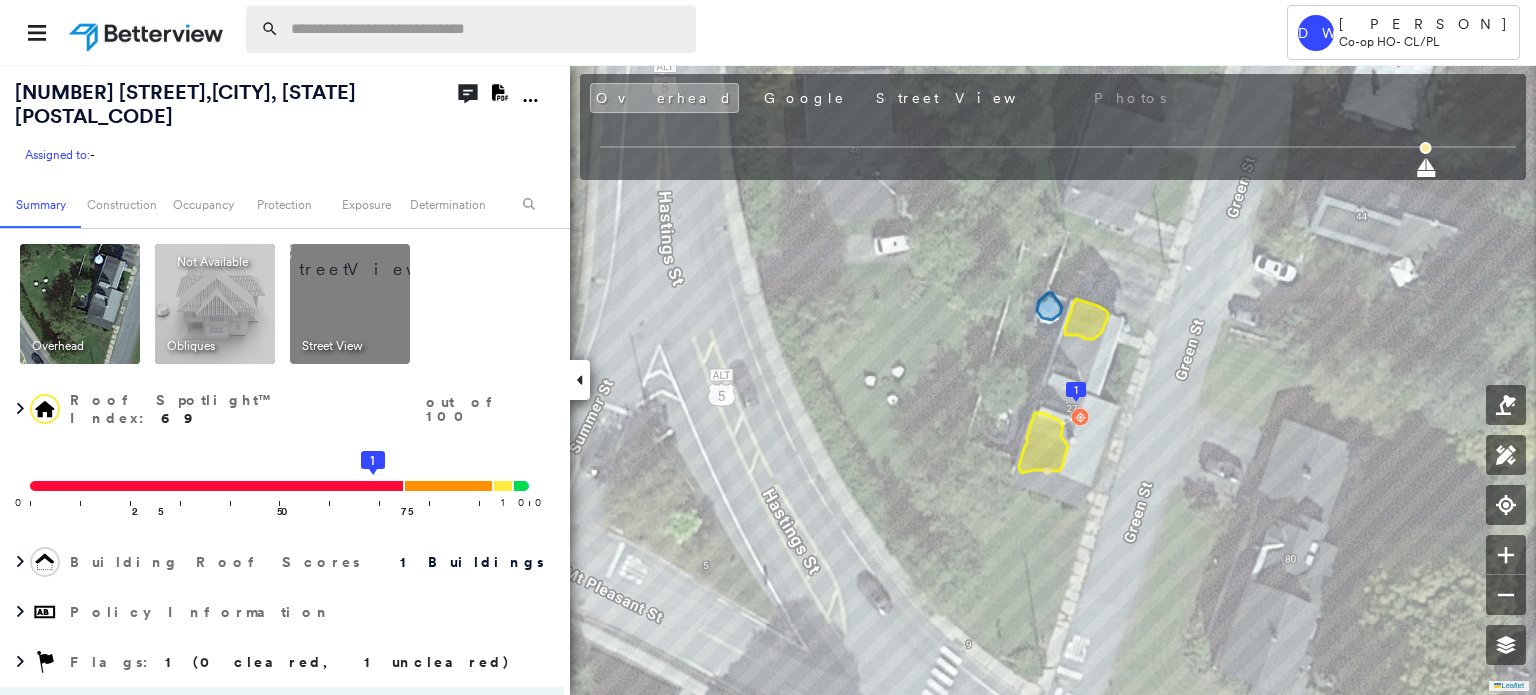 scroll, scrollTop: 0, scrollLeft: 0, axis: both 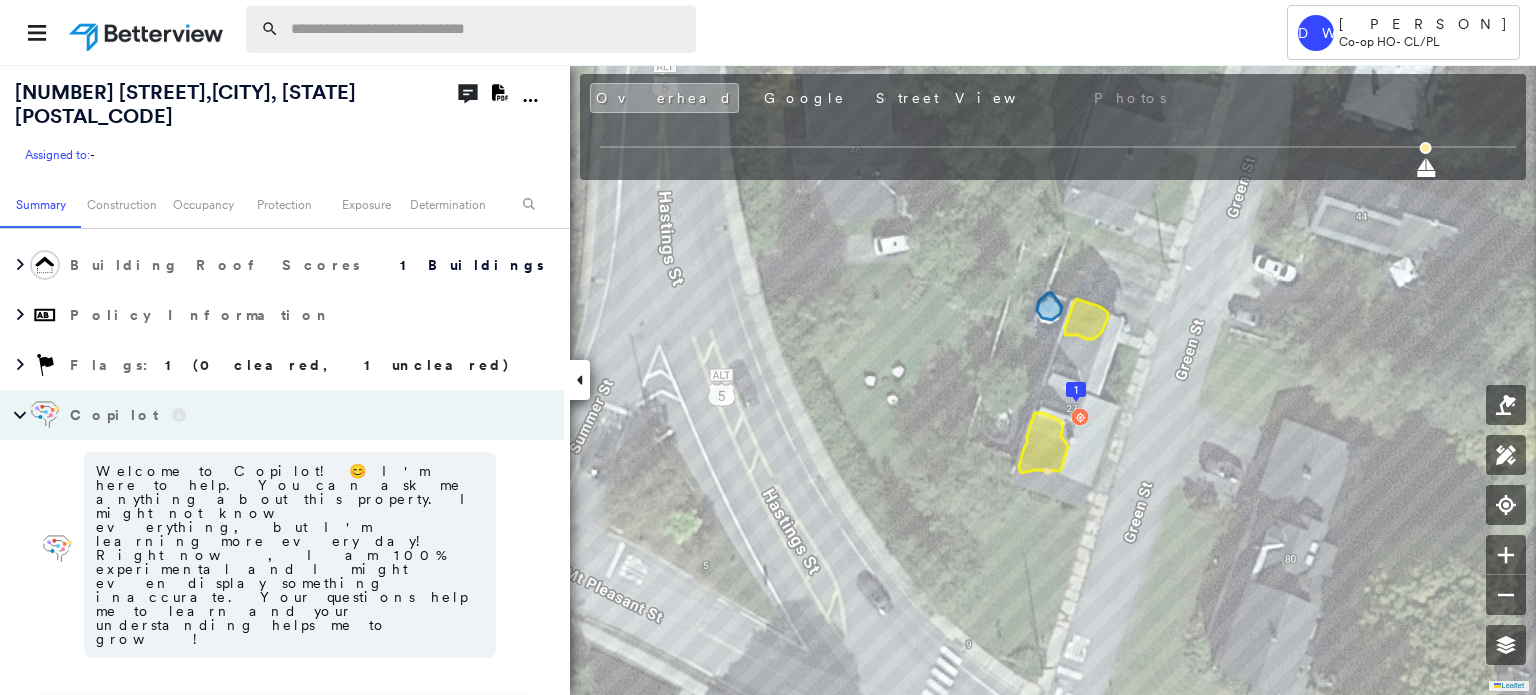 click at bounding box center [487, 29] 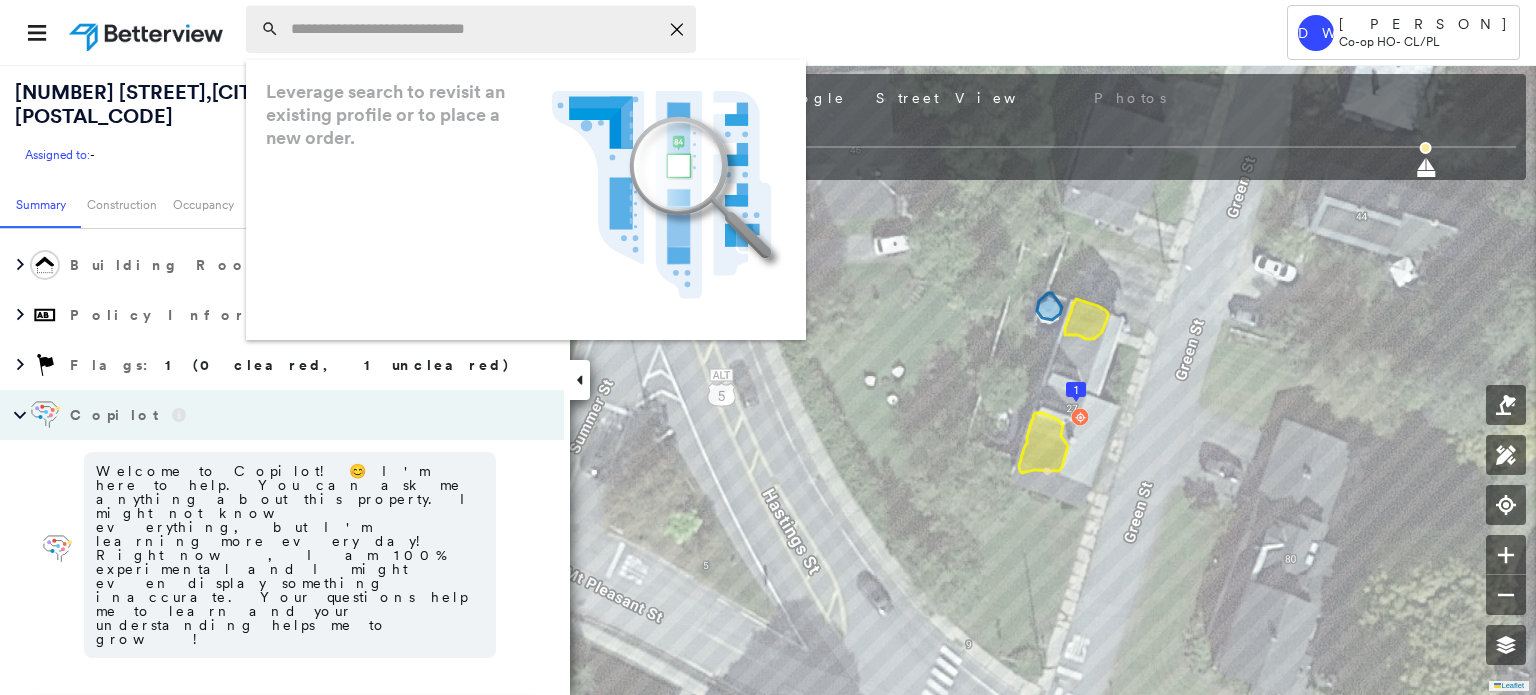 paste on "**********" 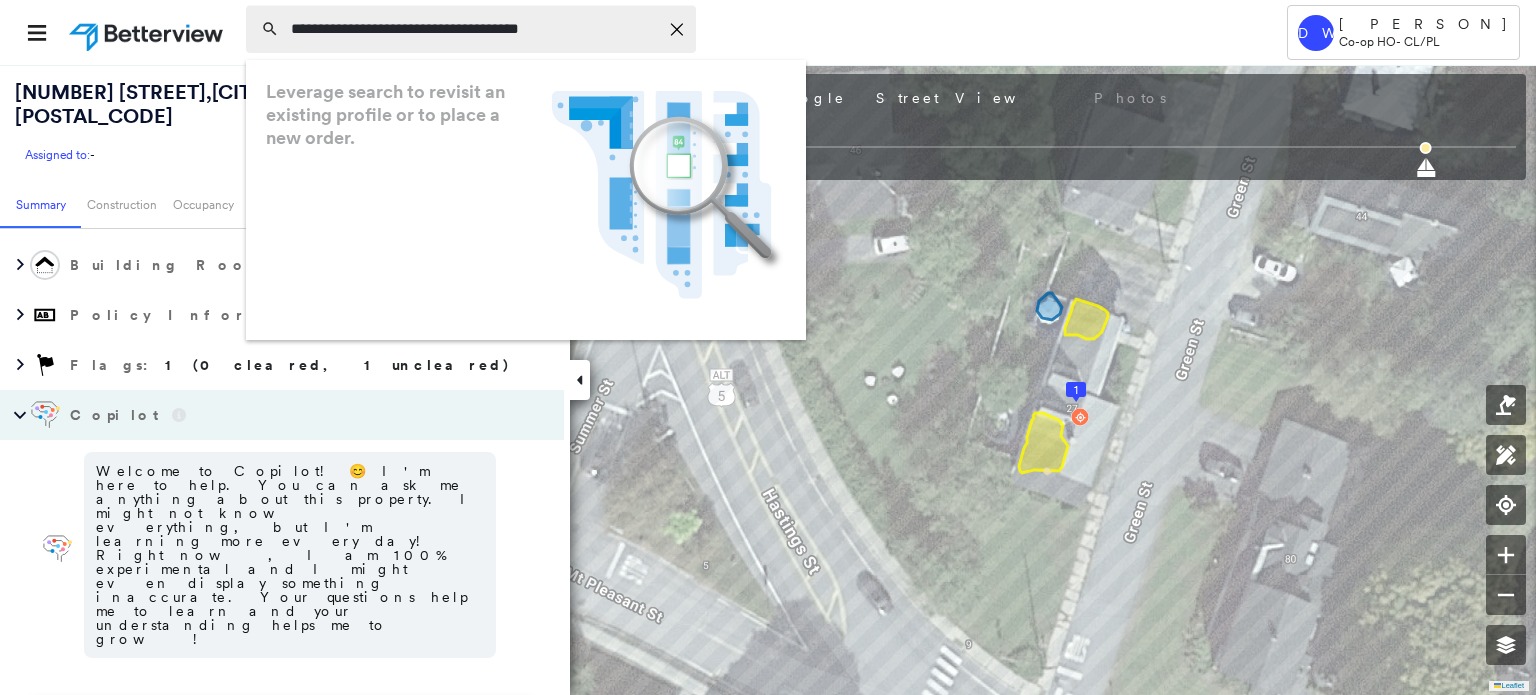 type on "**********" 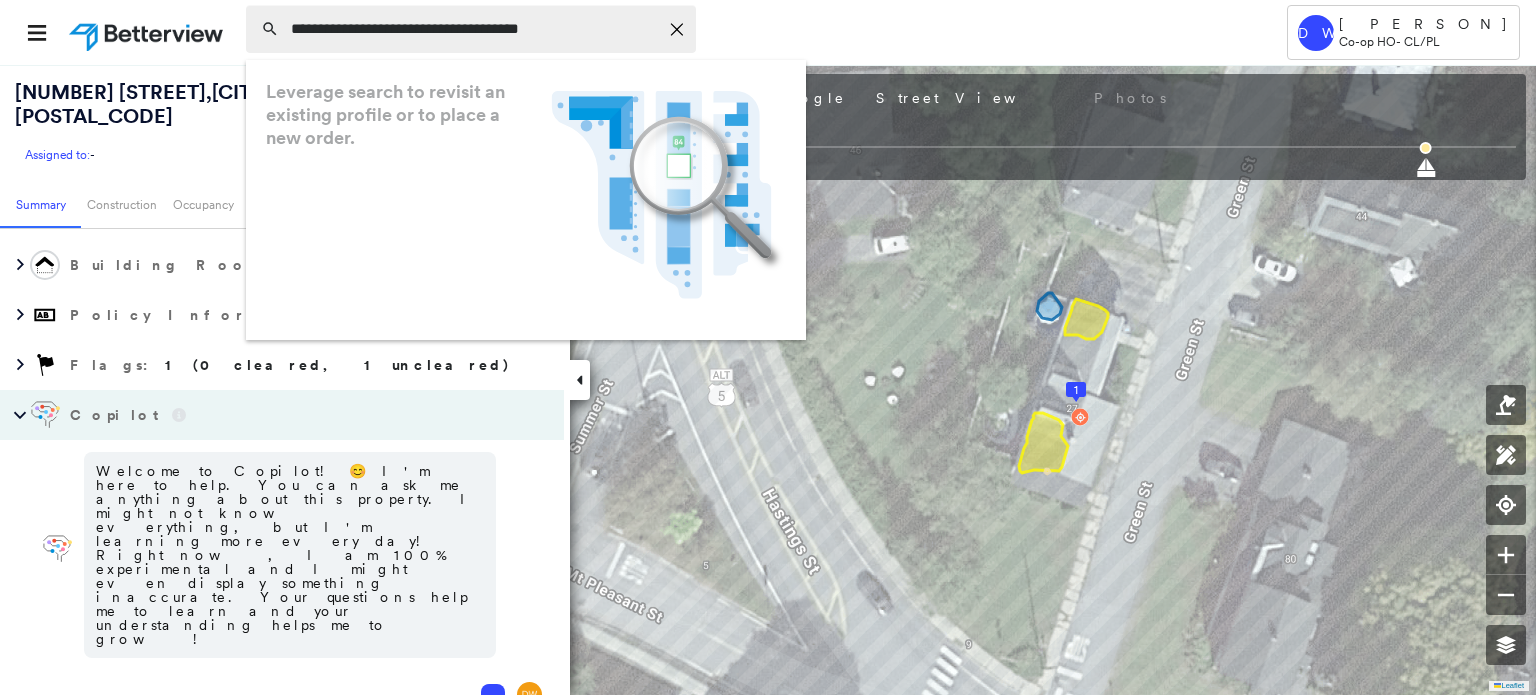 scroll, scrollTop: 12, scrollLeft: 0, axis: vertical 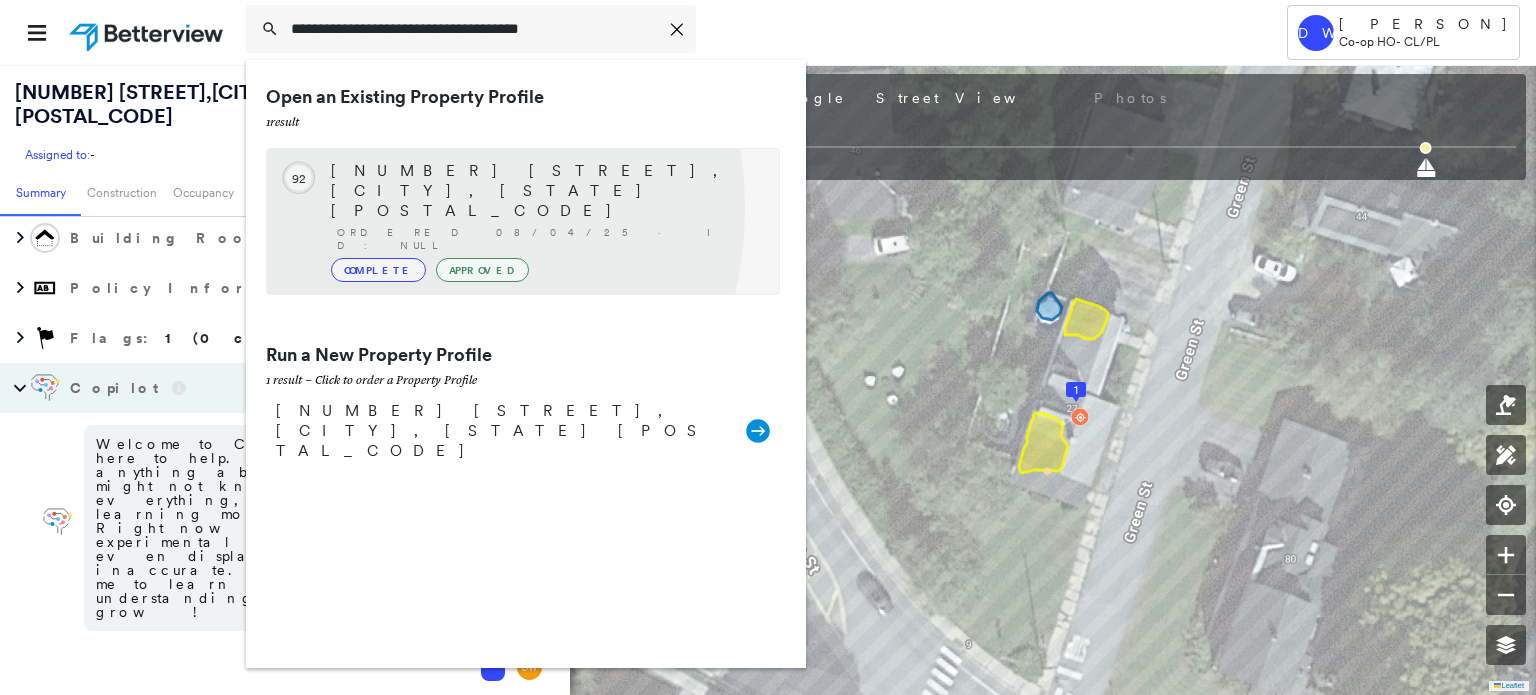 click on "Complete" at bounding box center [378, 270] 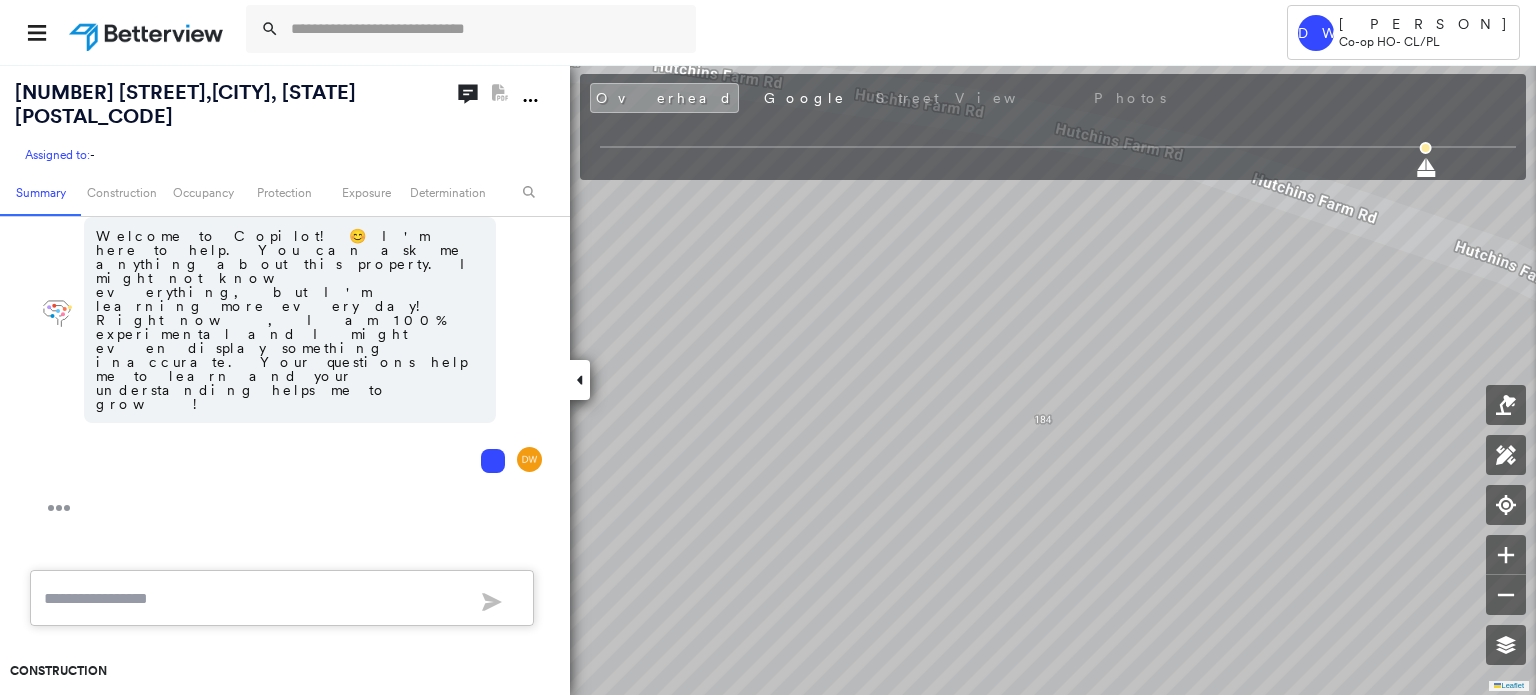 scroll, scrollTop: 36, scrollLeft: 0, axis: vertical 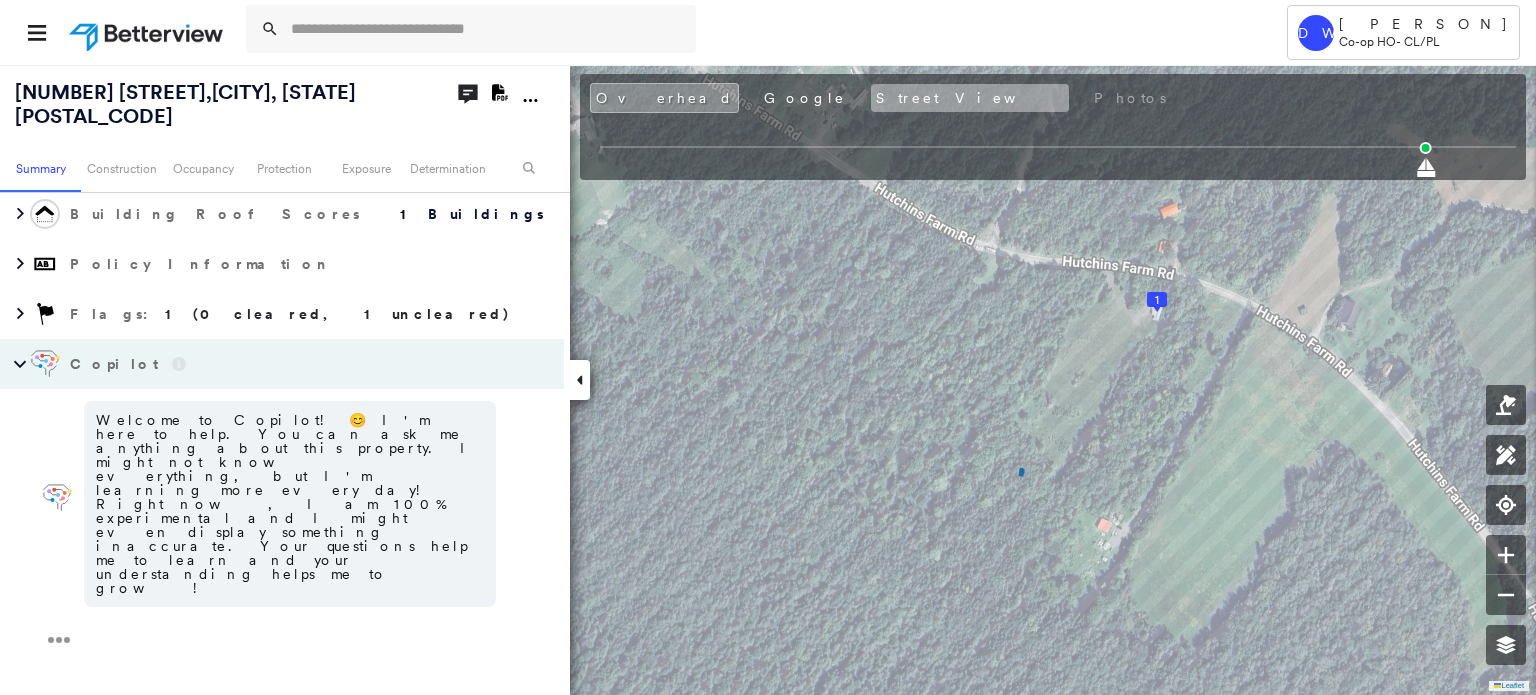 click on "Street View" at bounding box center [970, 98] 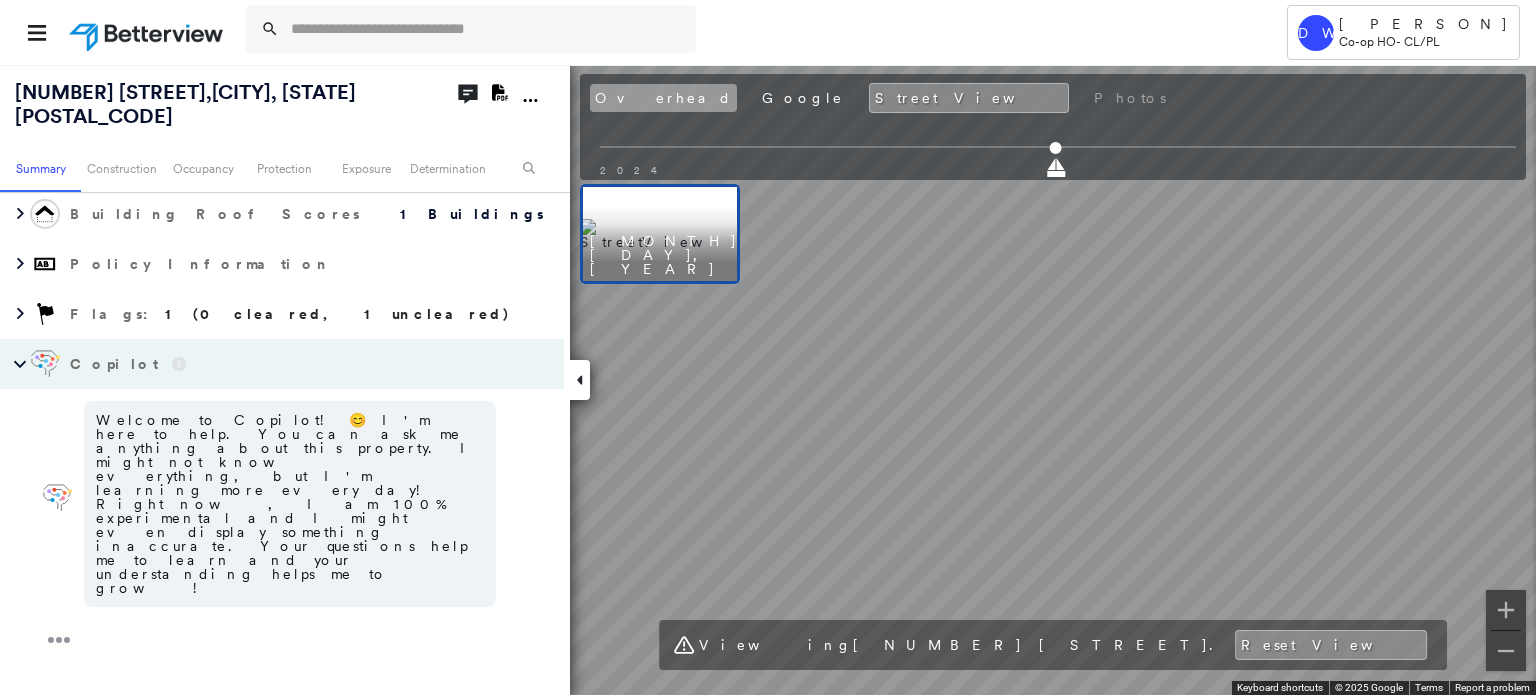 click on "Overhead" at bounding box center [663, 98] 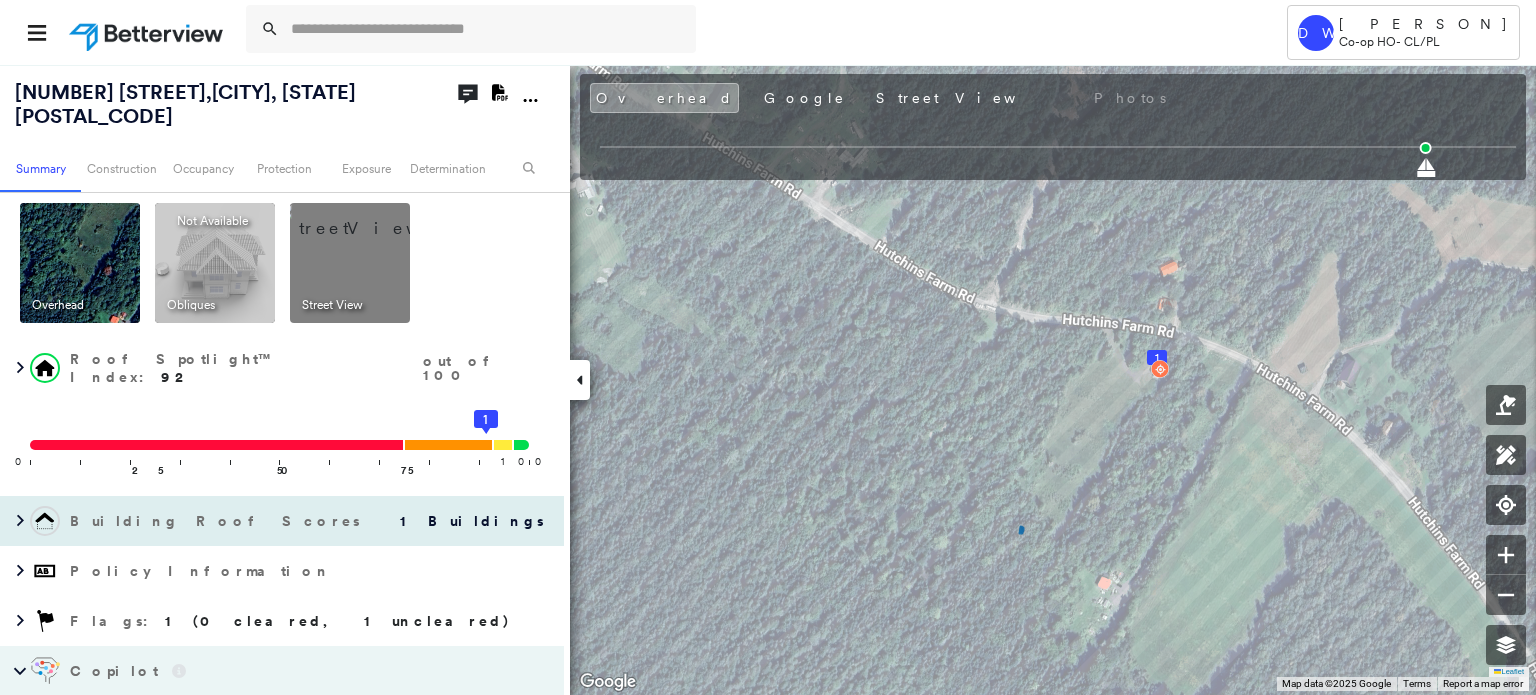 scroll, scrollTop: 0, scrollLeft: 0, axis: both 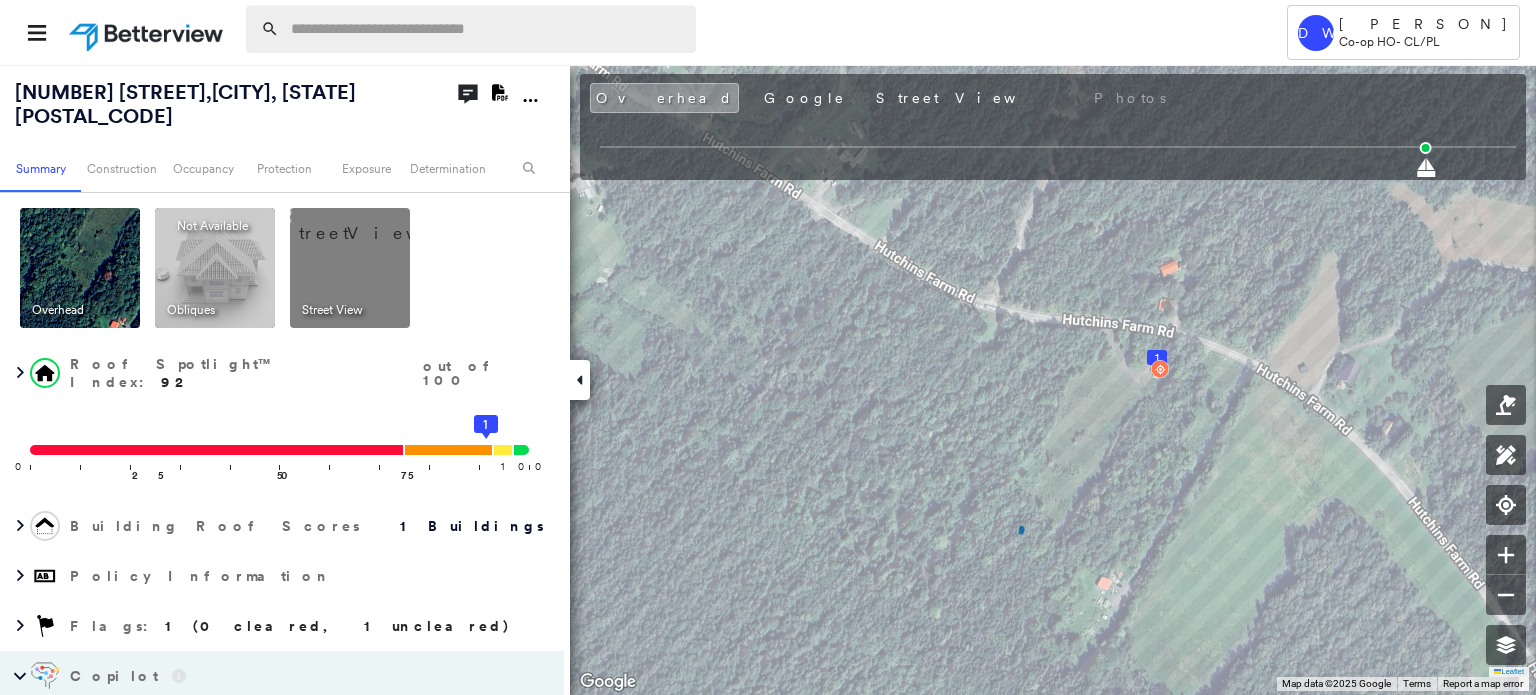 click at bounding box center [487, 29] 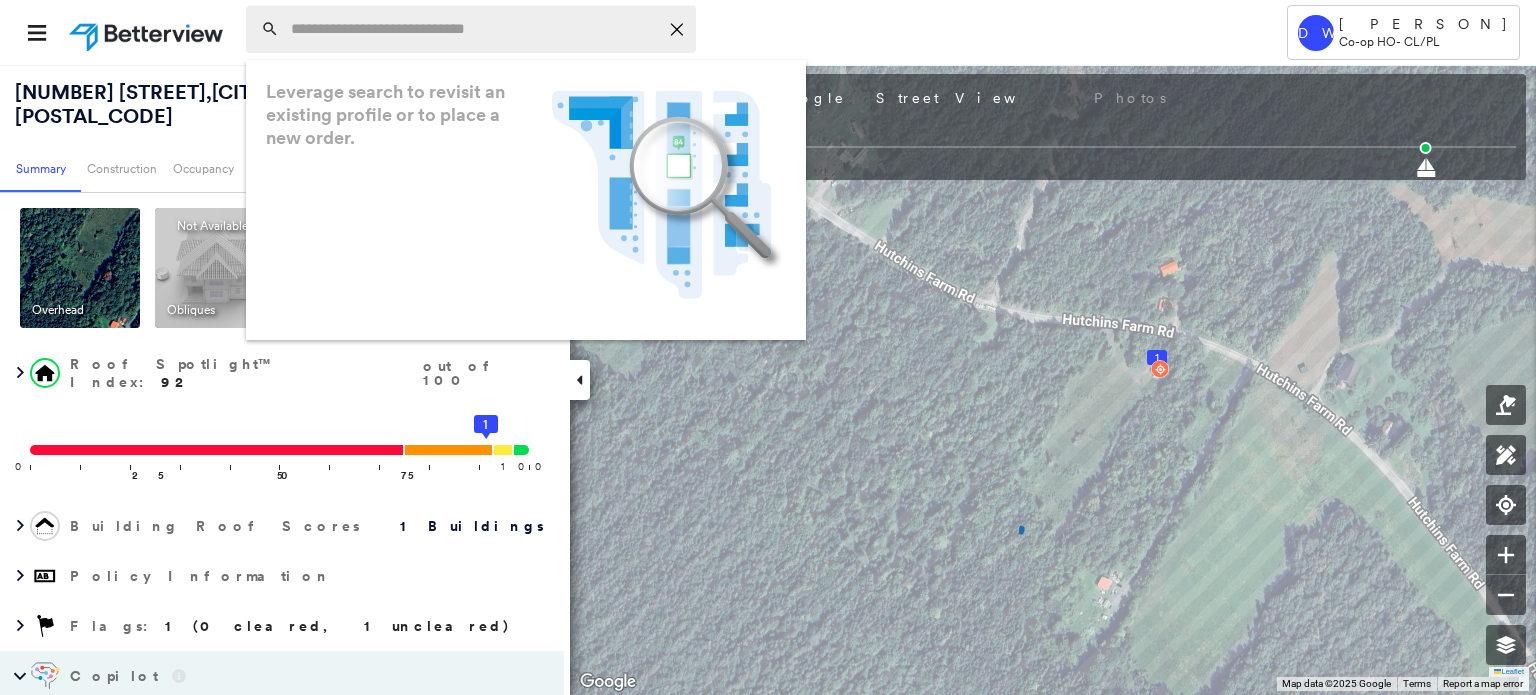 paste on "**********" 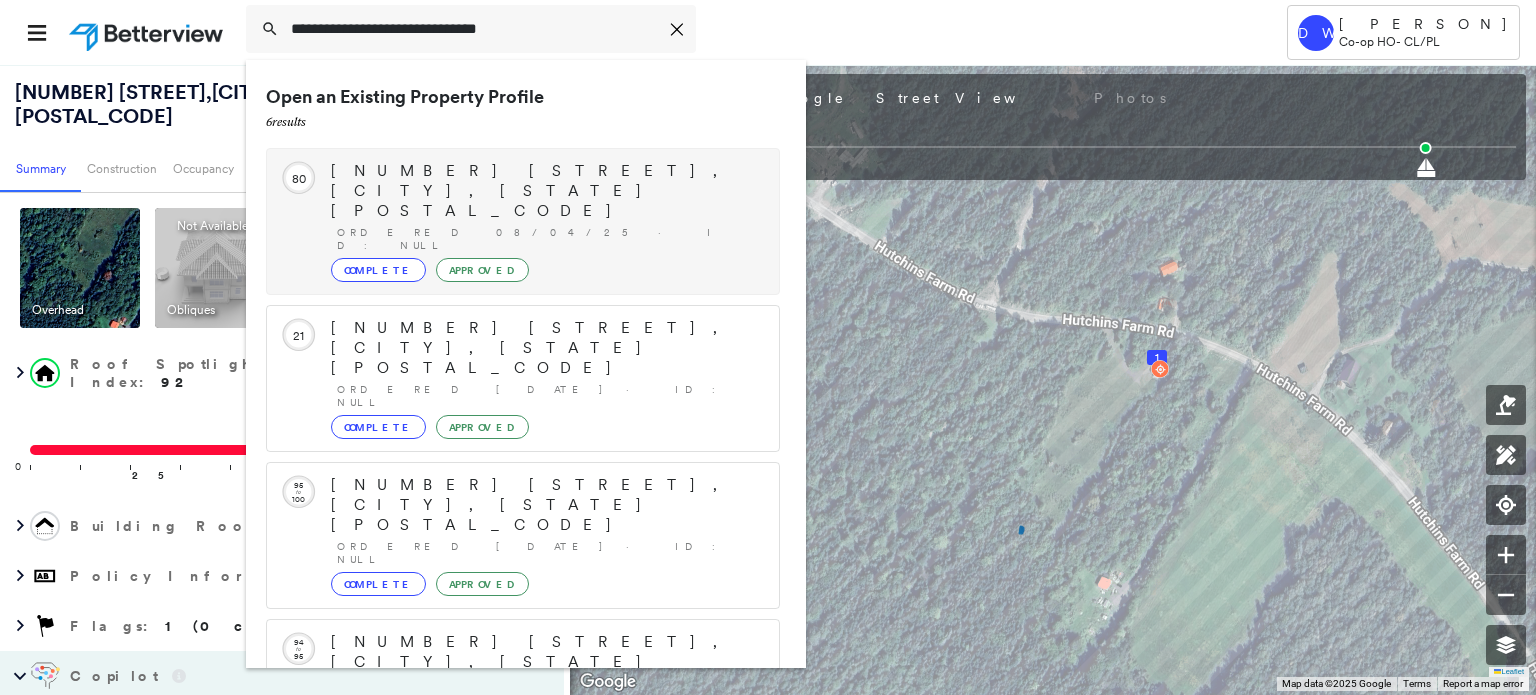 type on "**********" 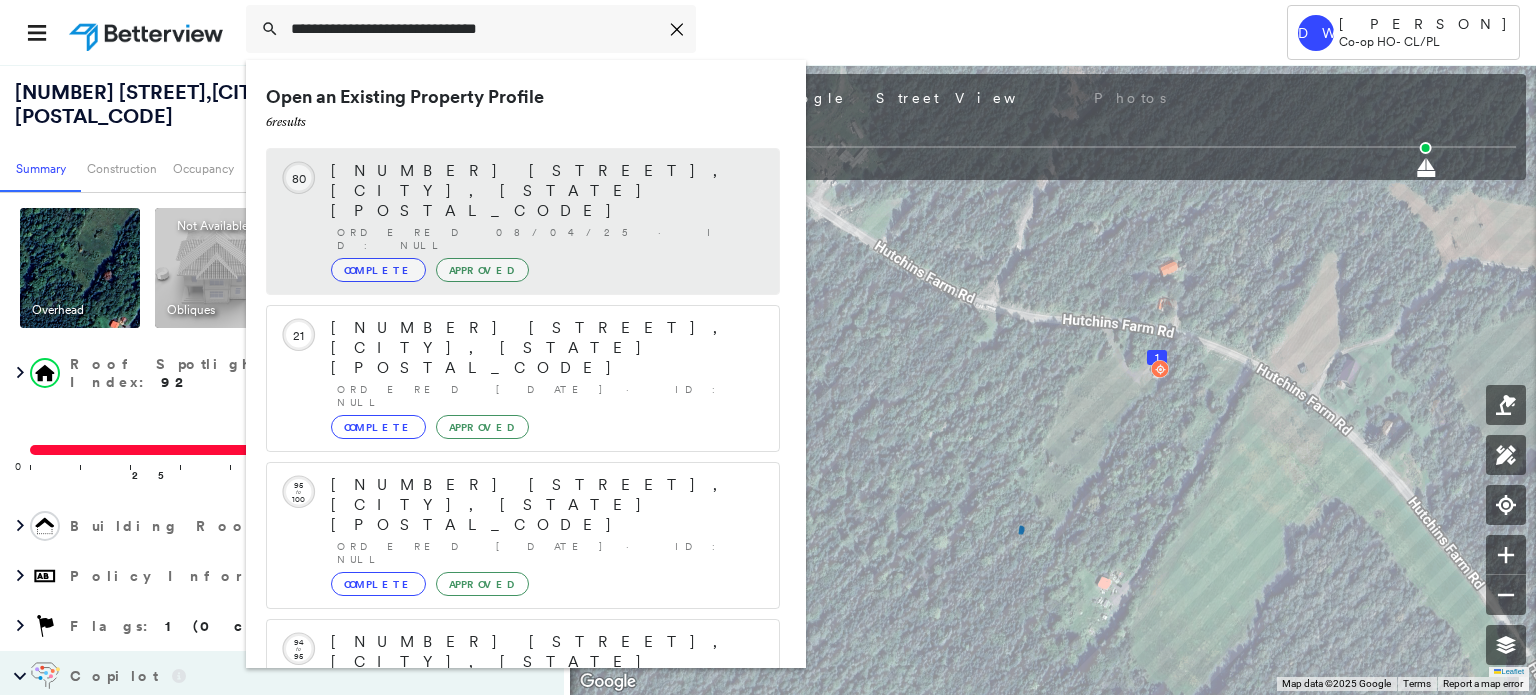 click on "Complete" at bounding box center [378, 270] 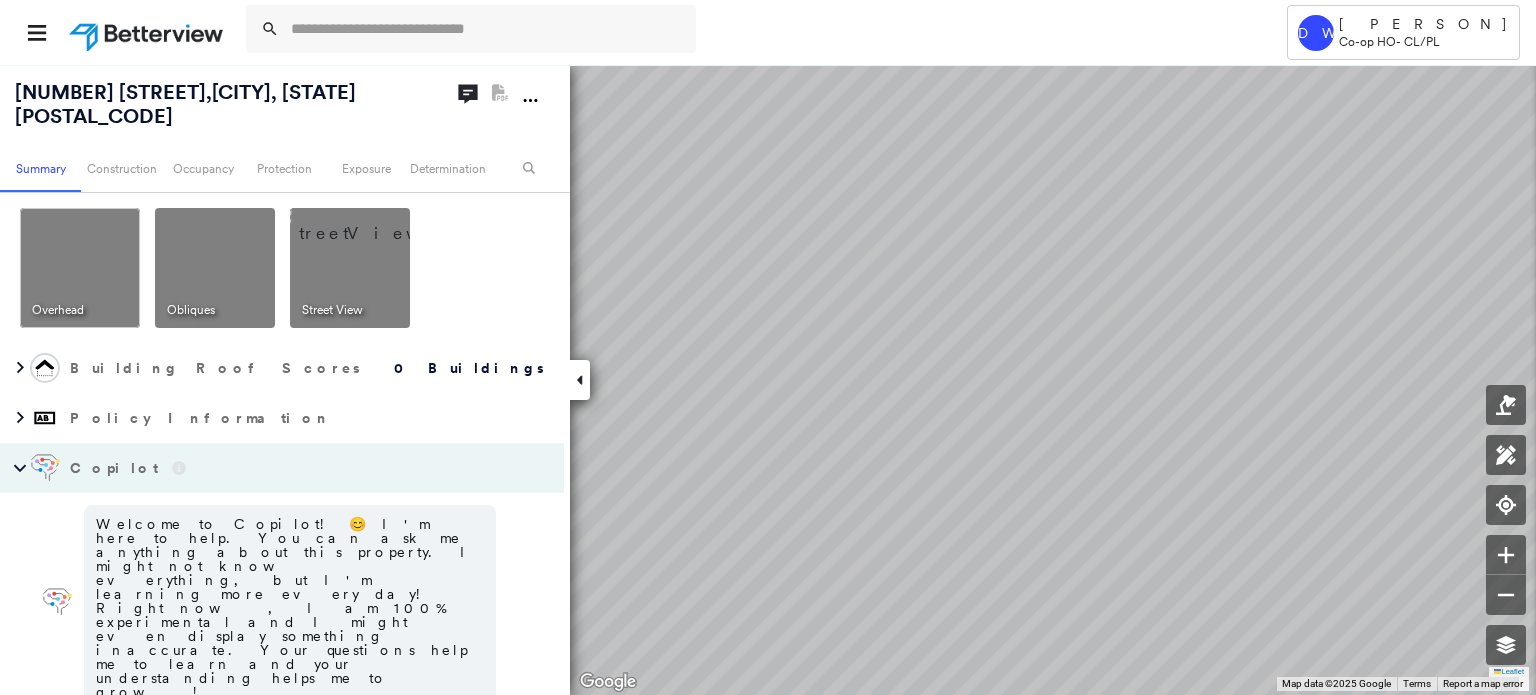 scroll, scrollTop: 12, scrollLeft: 0, axis: vertical 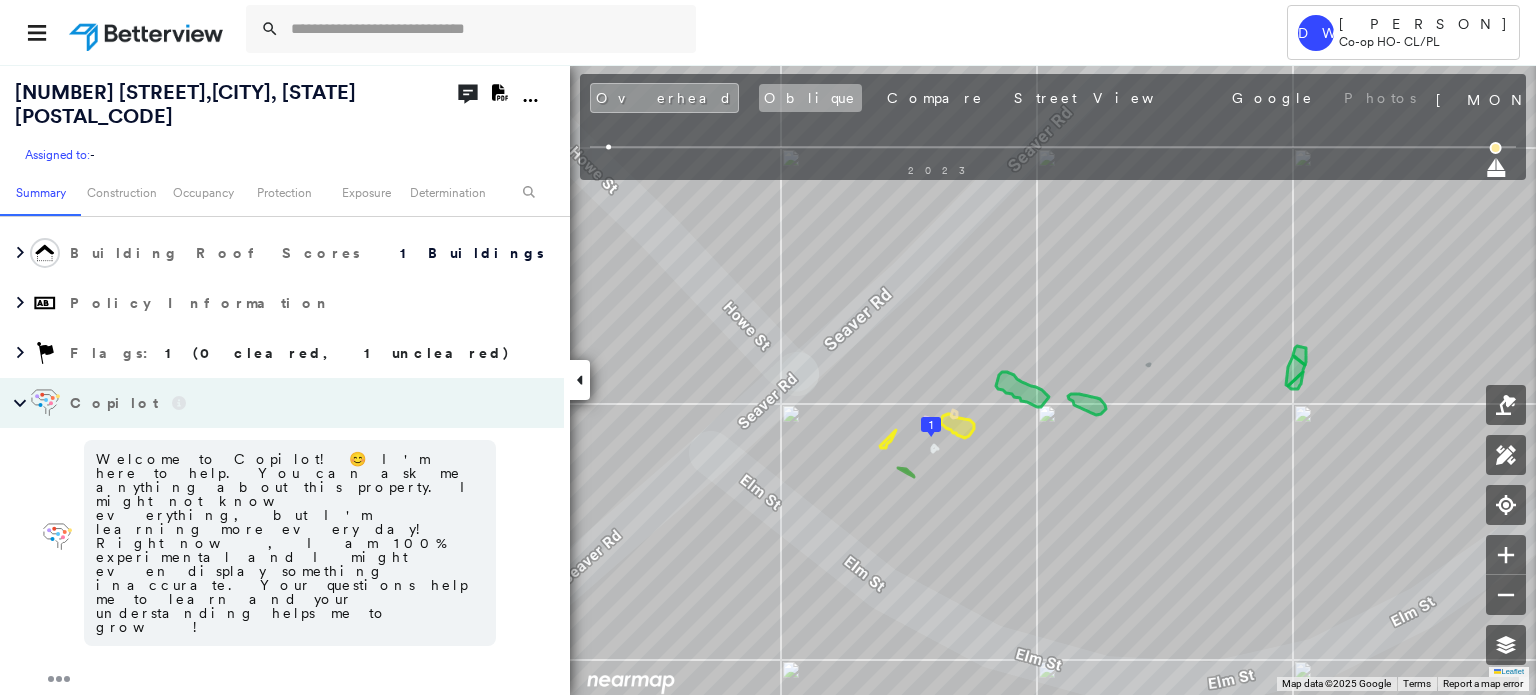 click on "Oblique" at bounding box center [810, 98] 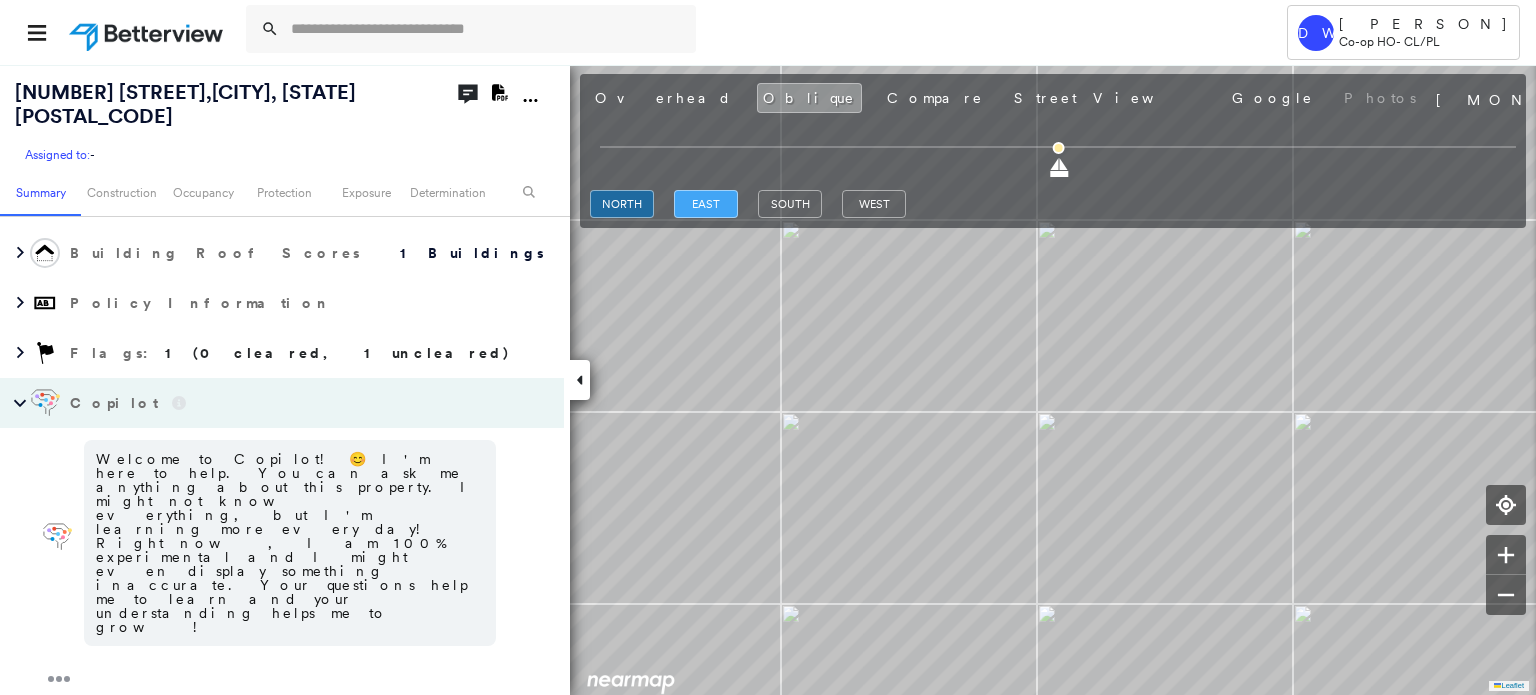 click on "east" at bounding box center (706, 204) 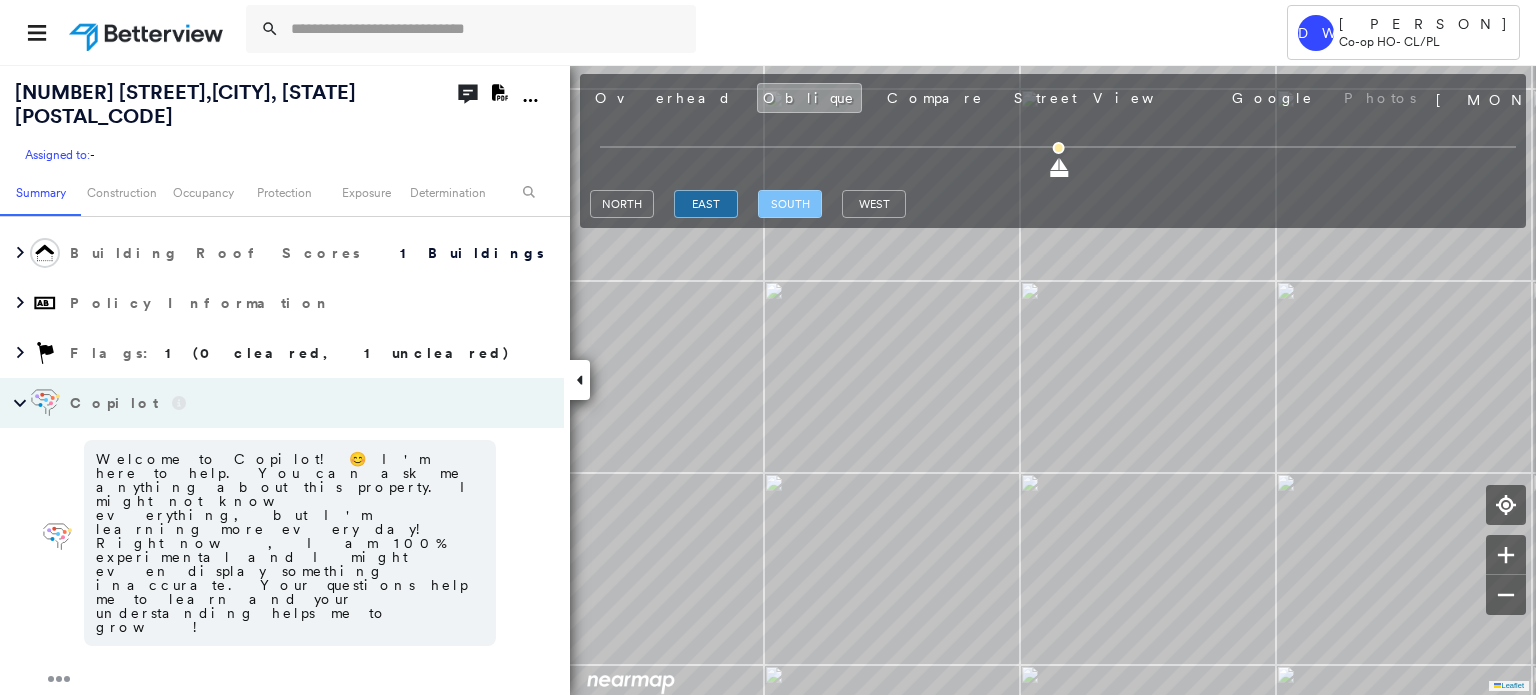 click on "south" at bounding box center (790, 204) 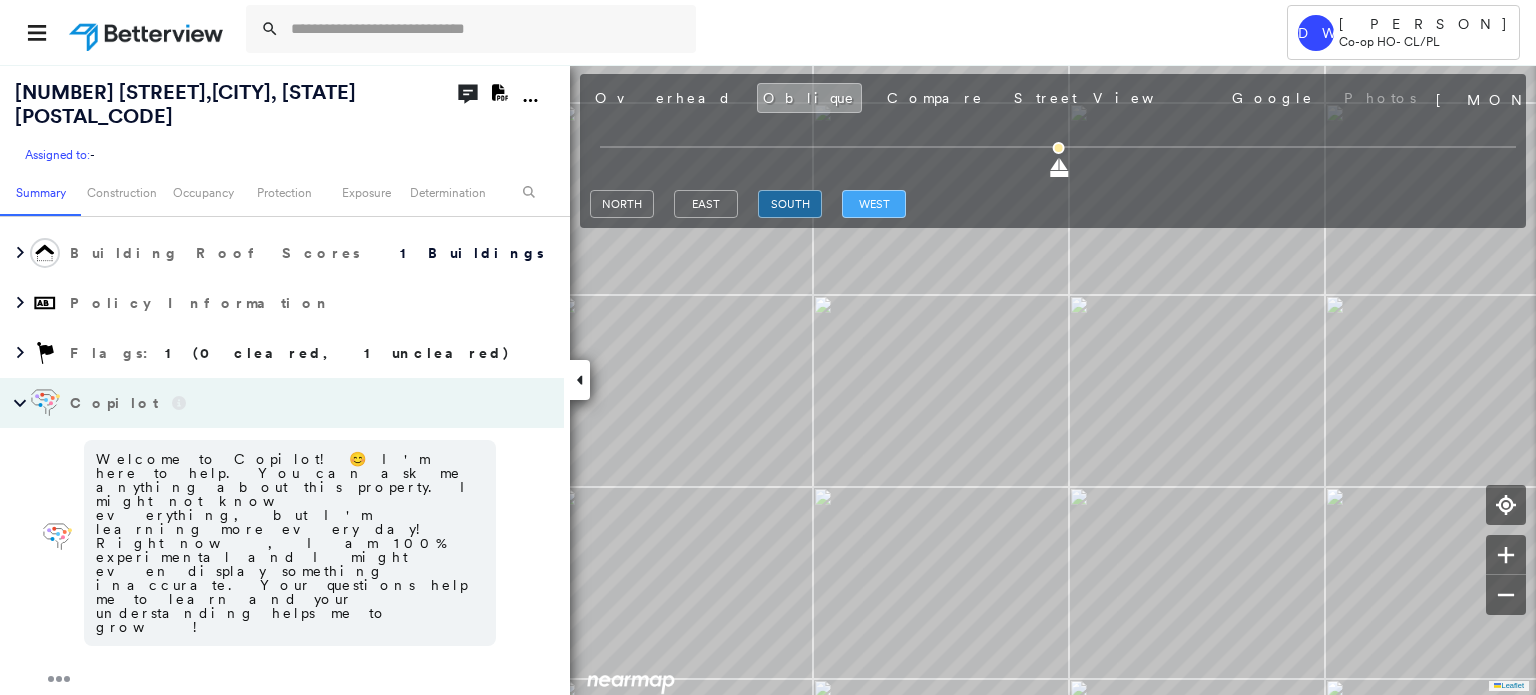 click on "west" at bounding box center [874, 204] 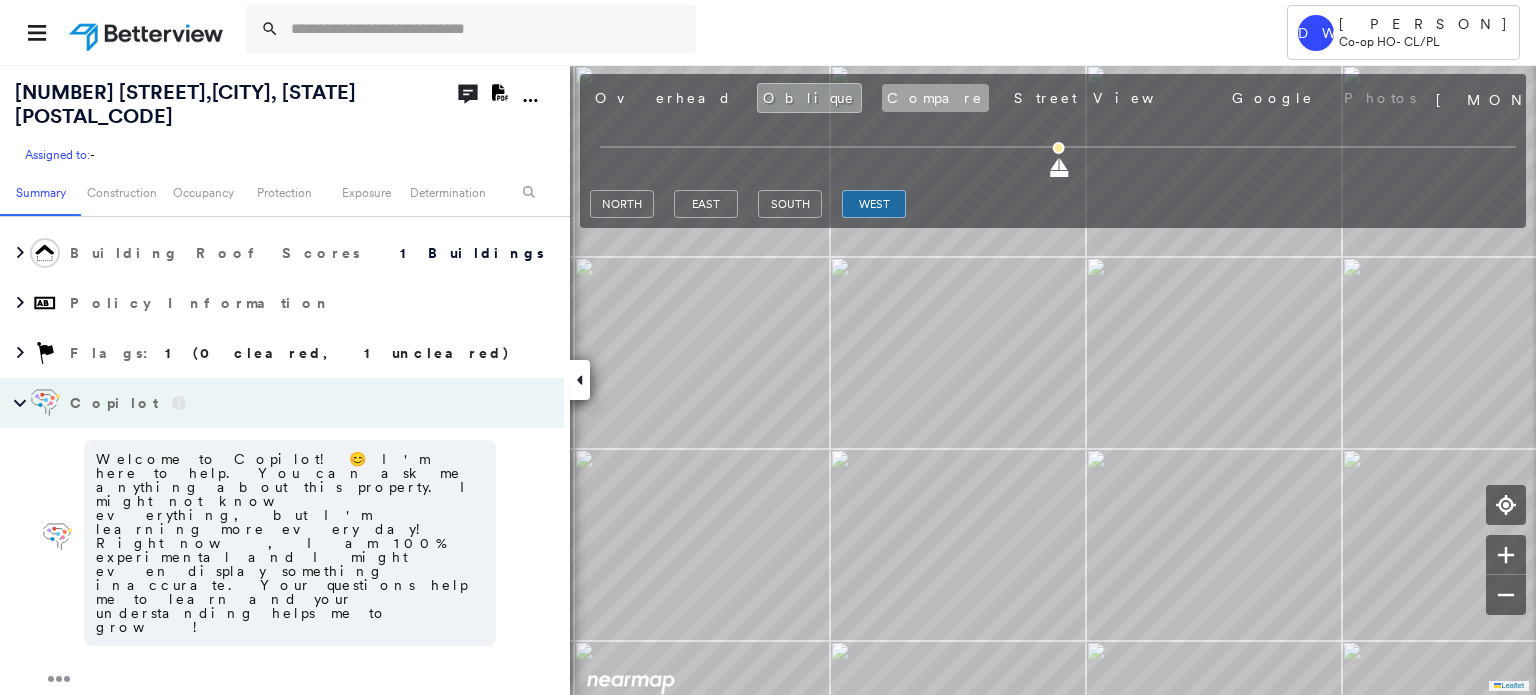 click on "Compare" at bounding box center (935, 98) 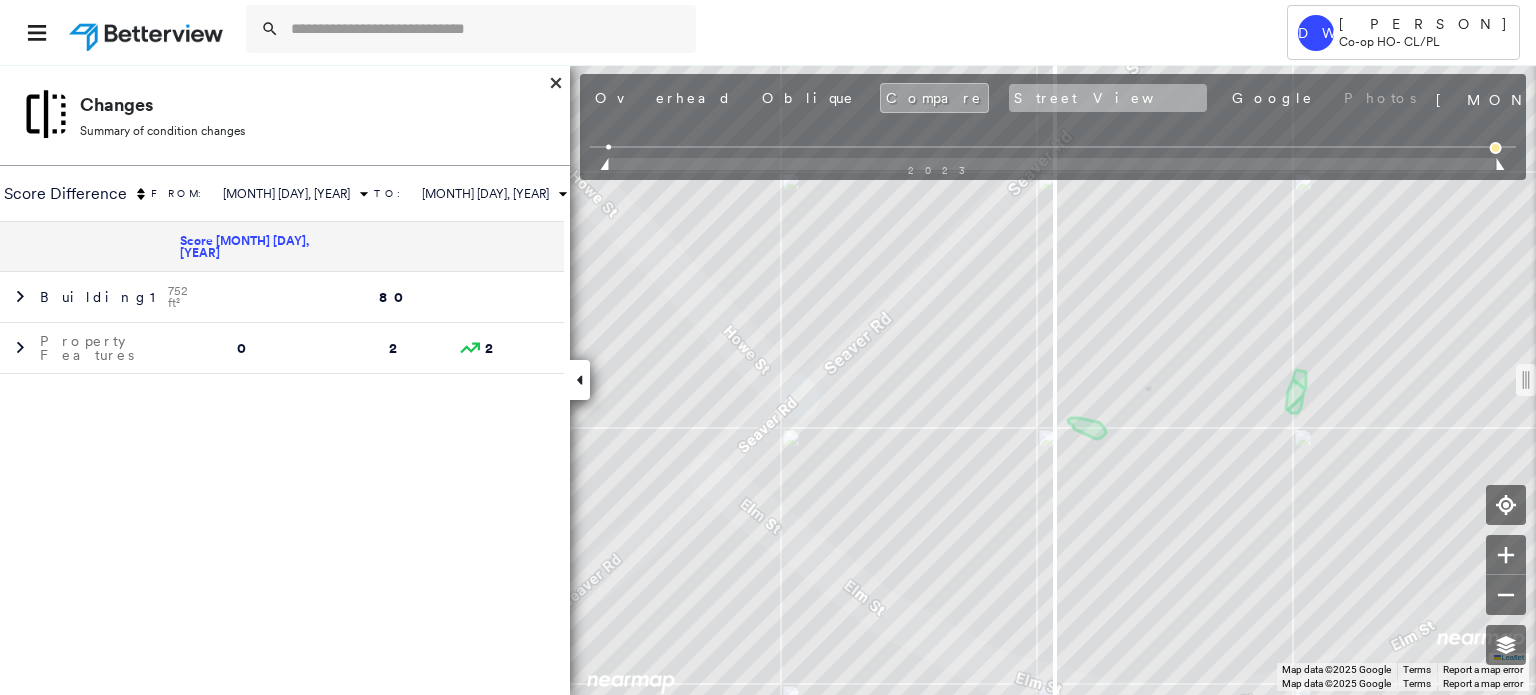 click on "Street View" at bounding box center [1108, 98] 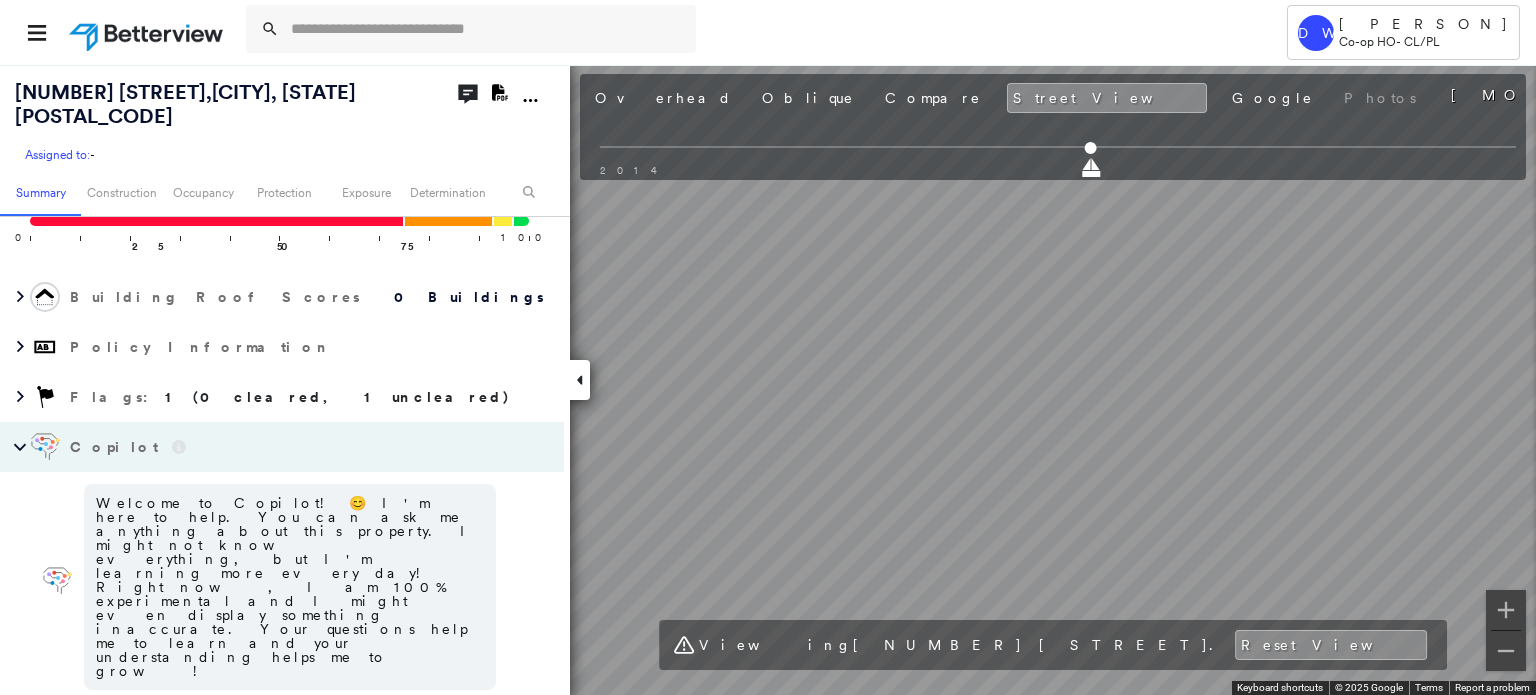 click on "[NUMBER] [STREET], [CITY], [STATE] [POSTAL_CODE] Assigned to: - Assigned to: - Assigned to: - Open Comments Download PDF Report Summary Construction Occupancy Protection Exposure Determination Looking for roof spotlights? Analyze this date Overhead Obliques Street View Roof Spotlight™ Index 0 100 25 50 75 1 Building Roof Scores 0 Buildings Policy Information Flags : 1 (0 cleared, 1 uncleared) Copilot Welcome to Copilot! 😊
I'm here to help. You can ask me anything about this property. I might not know everything, but I'm learning more every day! Right now, I am 100% experimental and I might even display something inaccurate. Your questions help me to learn and your understanding helps me to grow! * ​ Construction Assessor and MLS Details Property Lookup BuildZoom - Building Permit Data and Analysis Occupancy Ownership Place Detail Geocode Protection Protection Exposure FEMA Risk Index Flood Regional Hazard: 1 out of 5 Crime Regional Hazard: 2 out of 5 Snow Load Regional Hazard: 2 out of 5 Flags" at bounding box center [768, 379] 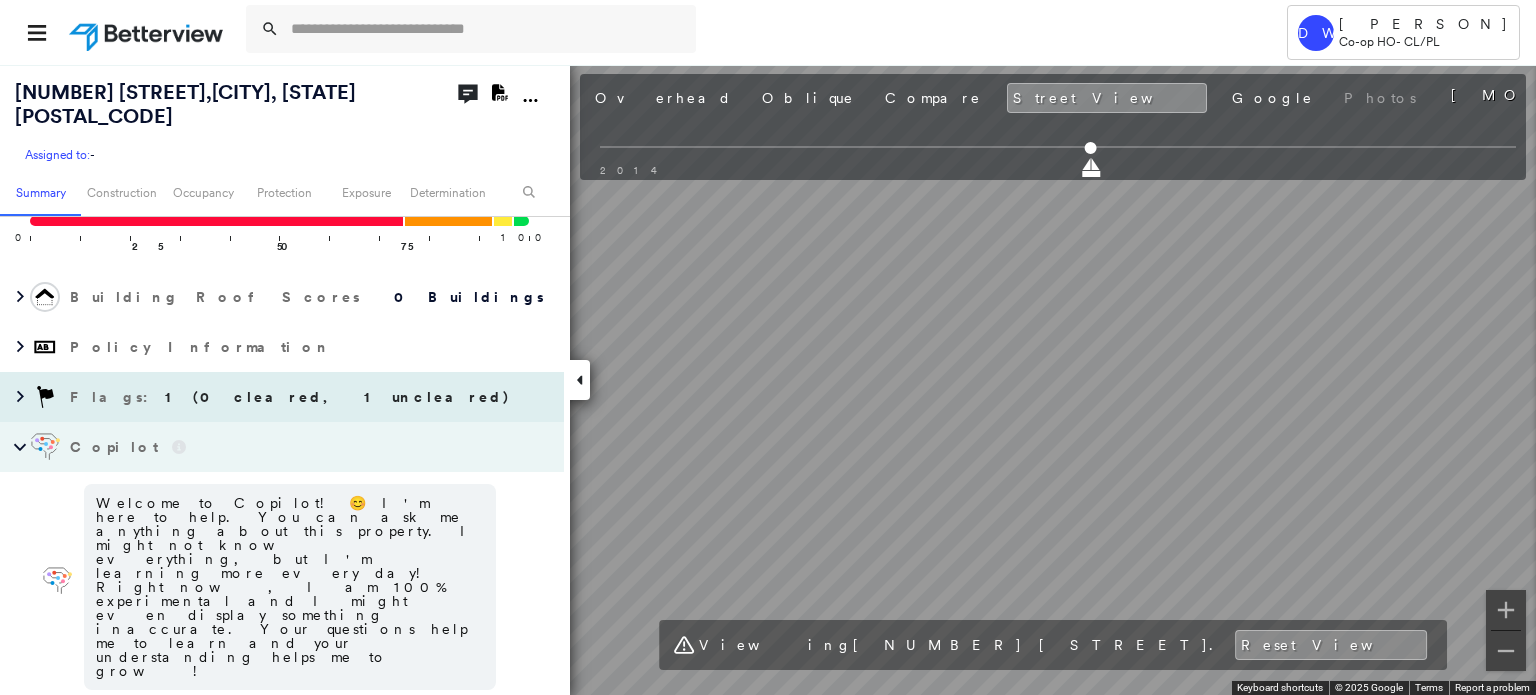 click on "[NUMBER] [STREET], [CITY], [STATE] [POSTAL_CODE] Assigned to: - Assigned to: - Assigned to: - Open Comments Download PDF Report Summary Construction Occupancy Protection Exposure Determination Looking for roof spotlights? Analyze this date Overhead Obliques Street View Roof Spotlight™ Index 0 100 25 50 75 1 Building Roof Scores 0 Buildings Policy Information Flags : 1 (0 cleared, 1 uncleared) Copilot Welcome to Copilot! 😊
I'm here to help. You can ask me anything about this property. I might not know everything, but I'm learning more every day! Right now, I am 100% experimental and I might even display something inaccurate. Your questions help me to learn and your understanding helps me to grow! * ​ Construction Assessor and MLS Details Property Lookup BuildZoom - Building Permit Data and Analysis Occupancy Ownership Place Detail Geocode Protection Protection Exposure FEMA Risk Index Flood Regional Hazard: 1 out of 5 Crime Regional Hazard: 2 out of 5 Snow Load Regional Hazard: 2 out of 5 Flags" at bounding box center [768, 379] 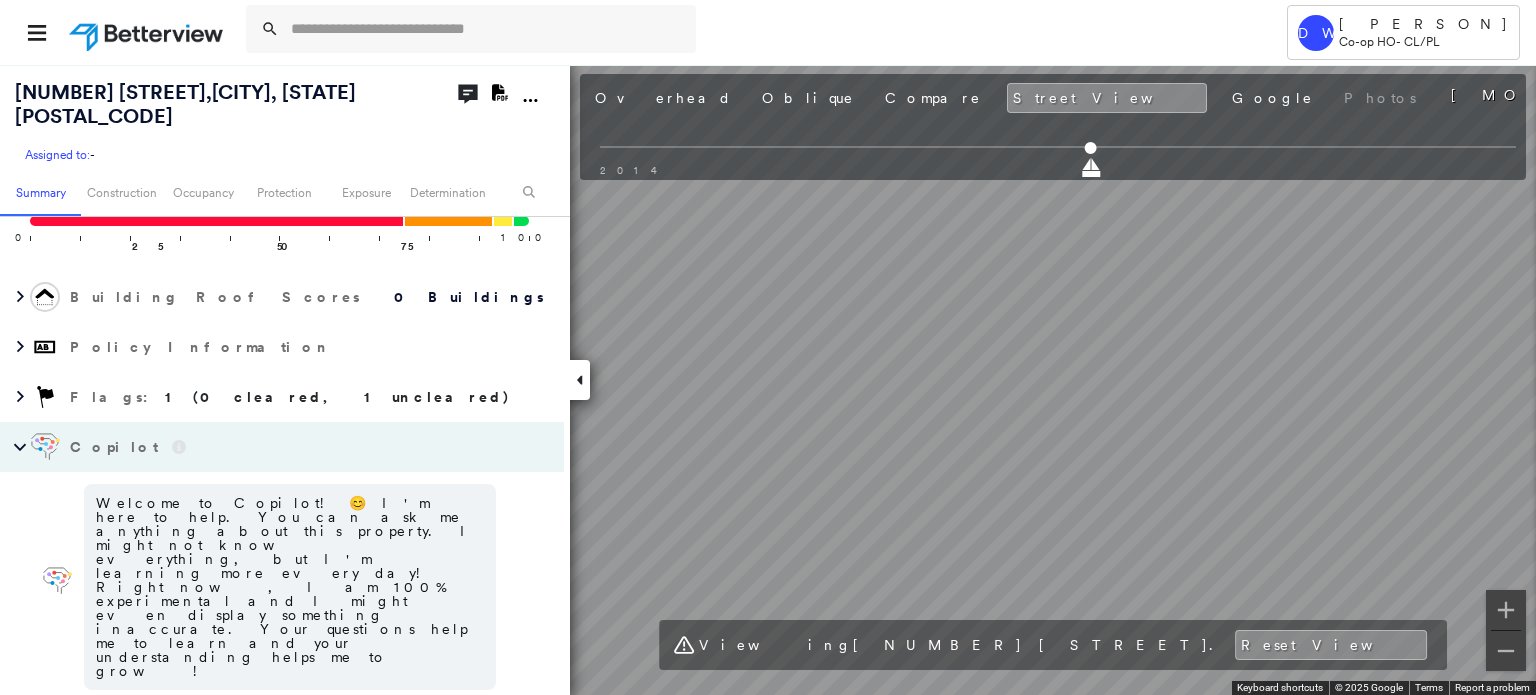click on "[NUMBER] [STREET], [CITY], [STATE] [POSTAL_CODE] Assigned to: - Assigned to: - Assigned to: - Open Comments Download PDF Report Summary Construction Occupancy Protection Exposure Determination Looking for roof spotlights? Analyze this date Overhead Obliques Street View Roof Spotlight™ Index 0 100 25 50 75 1 Building Roof Scores 0 Buildings Policy Information Flags : 1 (0 cleared, 1 uncleared) Copilot Welcome to Copilot! 😊
I'm here to help. You can ask me anything about this property. I might not know everything, but I'm learning more every day! Right now, I am 100% experimental and I might even display something inaccurate. Your questions help me to learn and your understanding helps me to grow! * ​ Construction Assessor and MLS Details Property Lookup BuildZoom - Building Permit Data and Analysis Occupancy Ownership Place Detail Geocode Protection Protection Exposure FEMA Risk Index Flood Regional Hazard: 1 out of 5 Crime Regional Hazard: 2 out of 5 Snow Load Regional Hazard: 2 out of 5 Flags" at bounding box center [768, 379] 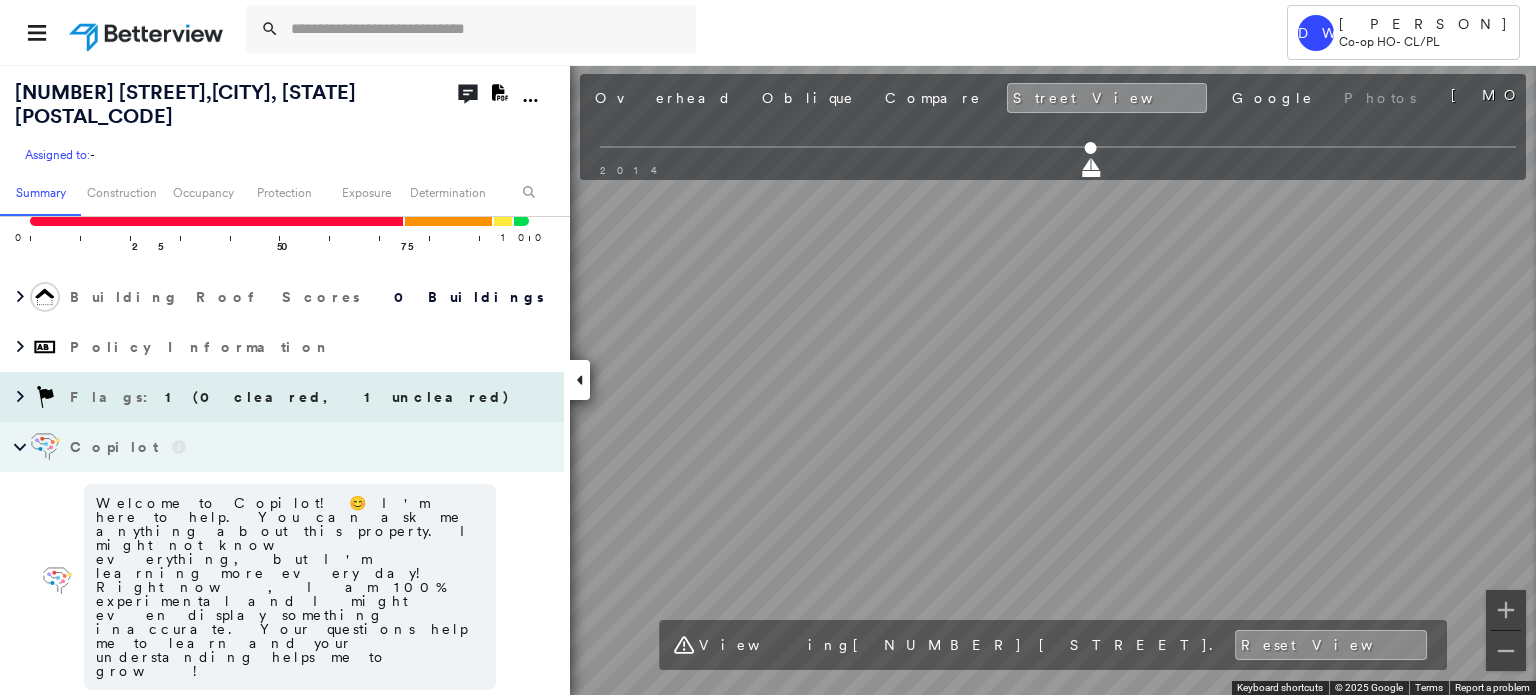 click on "[NUMBER] [STREET], [CITY], [STATE] [POSTAL_CODE] Assigned to: - Assigned to: - Assigned to: - Open Comments Download PDF Report Summary Construction Occupancy Protection Exposure Determination Looking for roof spotlights? Analyze this date Overhead Obliques Street View Roof Spotlight™ Index 0 100 25 50 75 1 Building Roof Scores 0 Buildings Policy Information Flags : 1 (0 cleared, 1 uncleared) Copilot Welcome to Copilot! 😊
I'm here to help. You can ask me anything about this property. I might not know everything, but I'm learning more every day! Right now, I am 100% experimental and I might even display something inaccurate. Your questions help me to learn and your understanding helps me to grow! * ​ Construction Assessor and MLS Details Property Lookup BuildZoom - Building Permit Data and Analysis Occupancy Ownership Place Detail Geocode Protection Protection Exposure FEMA Risk Index Flood Regional Hazard: 1 out of 5 Crime Regional Hazard: 2 out of 5 Snow Load Regional Hazard: 2 out of 5 Flags" at bounding box center [768, 379] 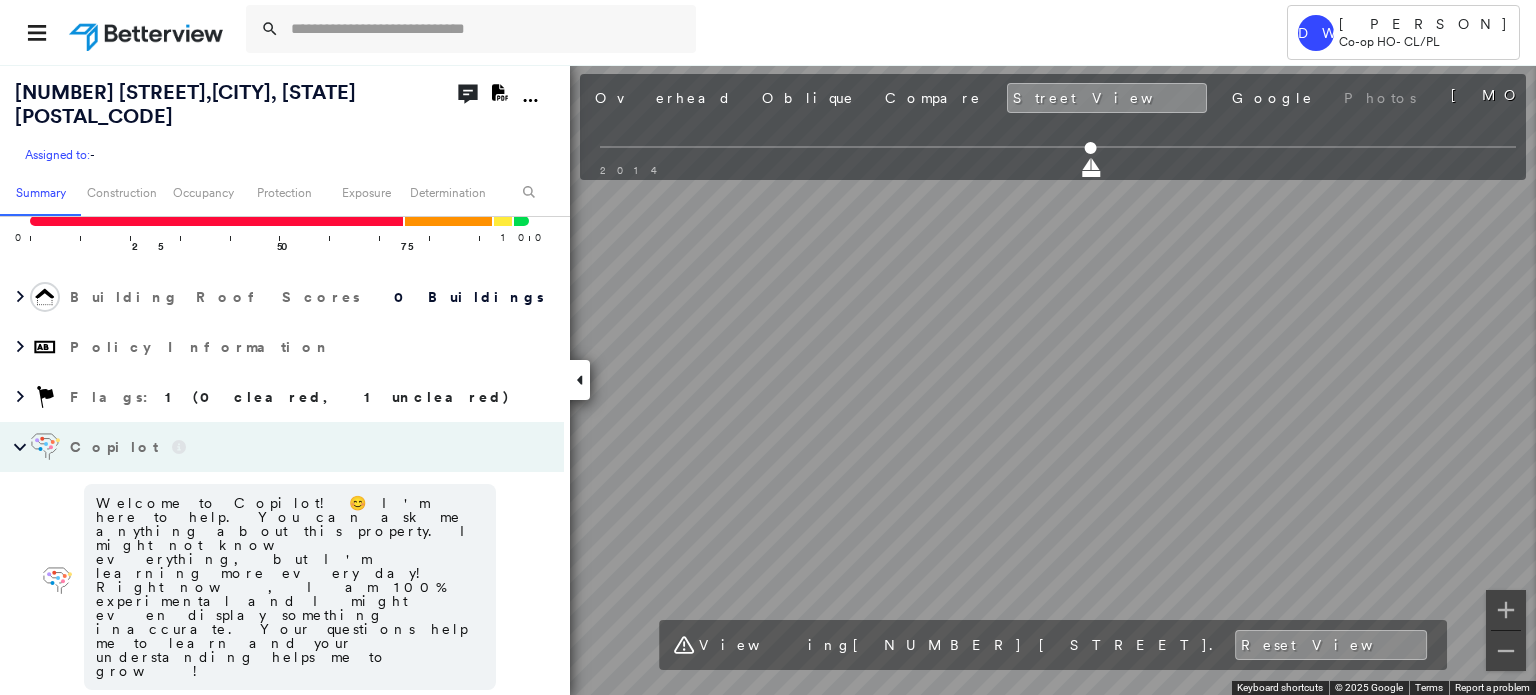 click on "[NUMBER] [STREET], [CITY], [STATE] [POSTAL_CODE] Assigned to: - Assigned to: - Assigned to: - Open Comments Download PDF Report Summary Construction Occupancy Protection Exposure Determination Looking for roof spotlights? Analyze this date Overhead Obliques Street View Roof Spotlight™ Index 0 100 25 50 75 1 Building Roof Scores 0 Buildings Policy Information Flags : 1 (0 cleared, 1 uncleared) Copilot Welcome to Copilot! 😊
I'm here to help. You can ask me anything about this property. I might not know everything, but I'm learning more every day! Right now, I am 100% experimental and I might even display something inaccurate. Your questions help me to learn and your understanding helps me to grow! * ​ Construction Assessor and MLS Details Property Lookup BuildZoom - Building Permit Data and Analysis Occupancy Ownership Place Detail Geocode Protection Protection Exposure FEMA Risk Index Flood Regional Hazard: 1 out of 5 Crime Regional Hazard: 2 out of 5 Snow Load Regional Hazard: 2 out of 5 Flags" at bounding box center (768, 379) 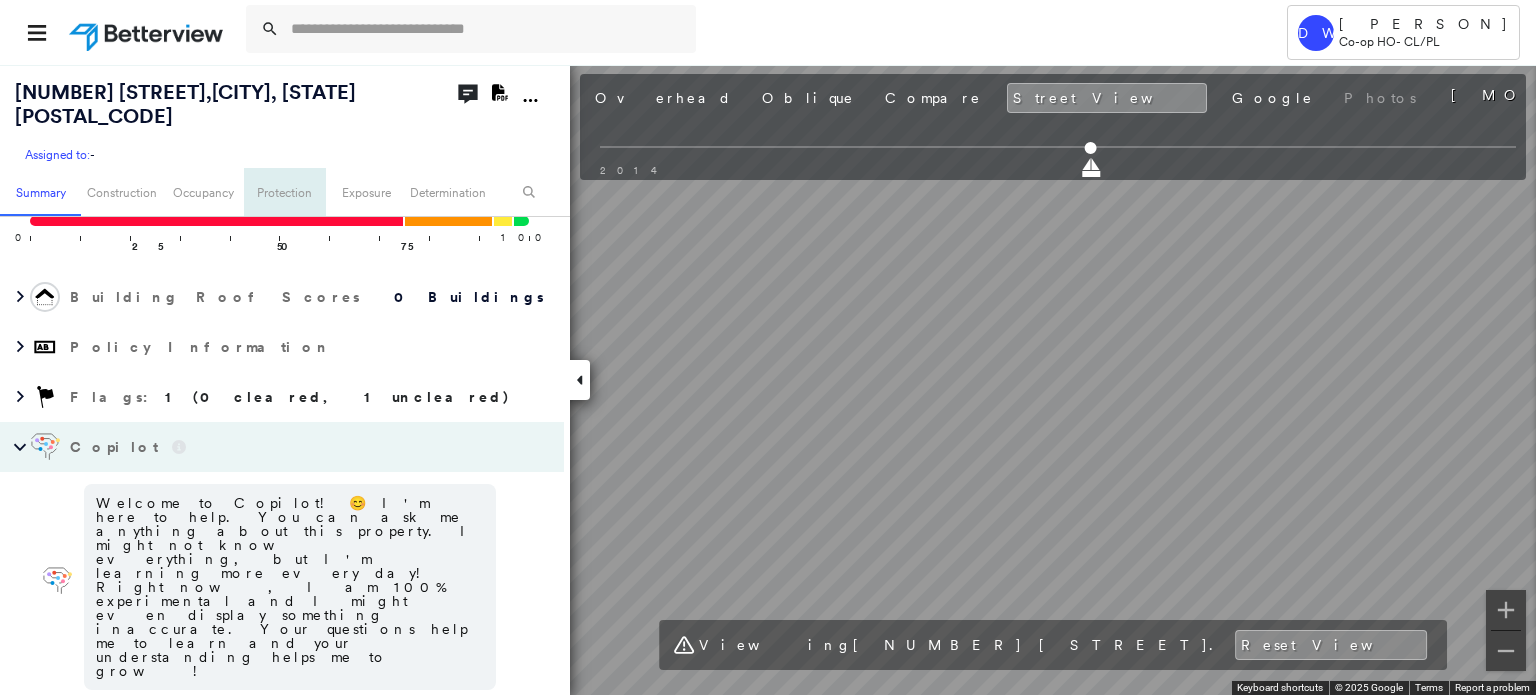 click on "[NUMBER] [STREET], [CITY], [STATE] [POSTAL_CODE] Assigned to: - Assigned to: - Assigned to: - Open Comments Download PDF Report Summary Construction Occupancy Protection Exposure Determination Looking for roof spotlights? Analyze this date Overhead Obliques Street View Roof Spotlight™ Index 0 100 25 50 75 1 Building Roof Scores 0 Buildings Policy Information Flags : 1 (0 cleared, 1 uncleared) Copilot Welcome to Copilot! 😊
I'm here to help. You can ask me anything about this property. I might not know everything, but I'm learning more every day! Right now, I am 100% experimental and I might even display something inaccurate. Your questions help me to learn and your understanding helps me to grow! * ​ Construction Assessor and MLS Details Property Lookup BuildZoom - Building Permit Data and Analysis Occupancy Ownership Place Detail Geocode Protection Protection Exposure FEMA Risk Index Flood Regional Hazard: 1 out of 5 Crime Regional Hazard: 2 out of 5 Snow Load Regional Hazard: 2 out of 5 Flags" at bounding box center [768, 379] 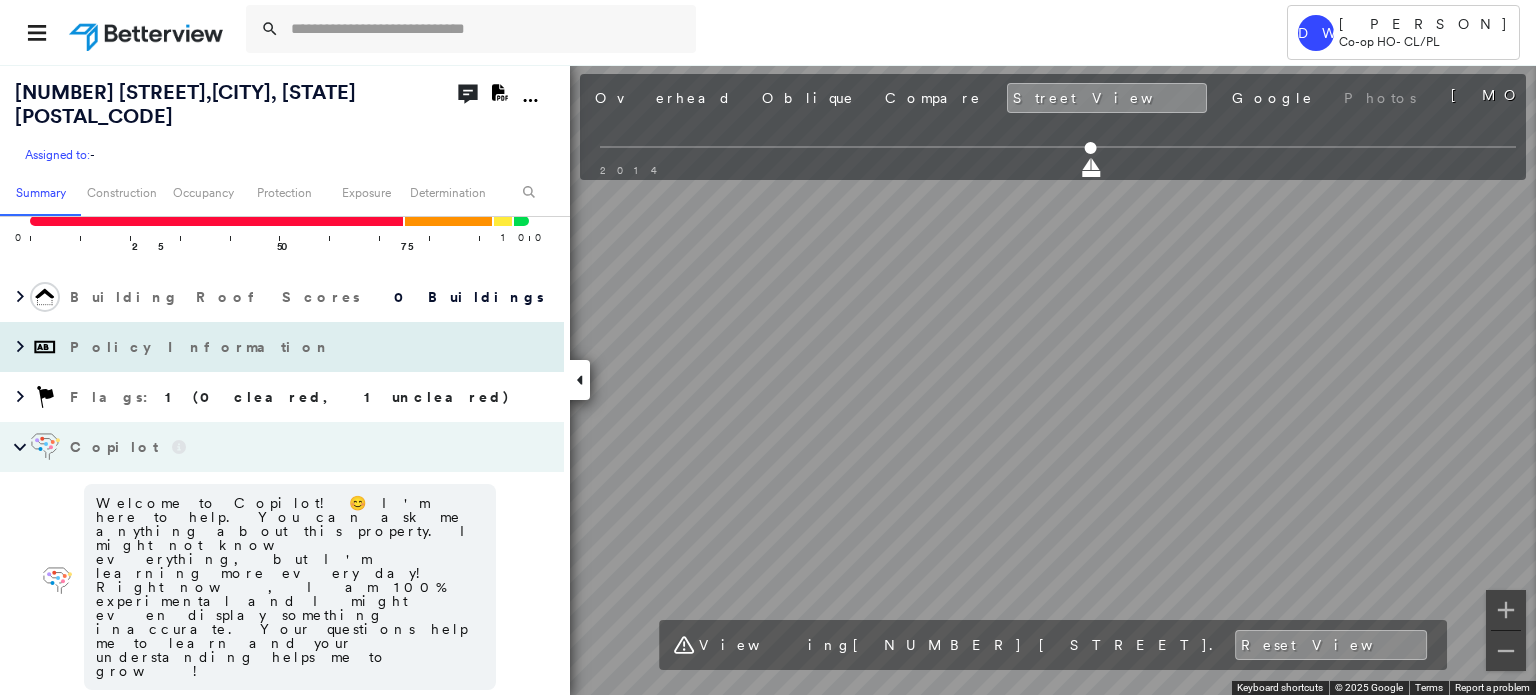 click on "[NUMBER] [STREET], [CITY], [STATE] [POSTAL_CODE] Assigned to: - Assigned to: - Assigned to: - Open Comments Download PDF Report Summary Construction Occupancy Protection Exposure Determination Looking for roof spotlights? Analyze this date Overhead Obliques Street View Roof Spotlight™ Index 0 100 25 50 75 1 Building Roof Scores 0 Buildings Policy Information Flags : 1 (0 cleared, 1 uncleared) Copilot Welcome to Copilot! 😊
I'm here to help. You can ask me anything about this property. I might not know everything, but I'm learning more every day! Right now, I am 100% experimental and I might even display something inaccurate. Your questions help me to learn and your understanding helps me to grow! * ​ Construction Assessor and MLS Details Property Lookup BuildZoom - Building Permit Data and Analysis Occupancy Ownership Place Detail Geocode Protection Protection Exposure FEMA Risk Index Flood Regional Hazard: 1 out of 5 Crime Regional Hazard: 2 out of 5 Snow Load Regional Hazard: 2 out of 5 Flags" at bounding box center (768, 379) 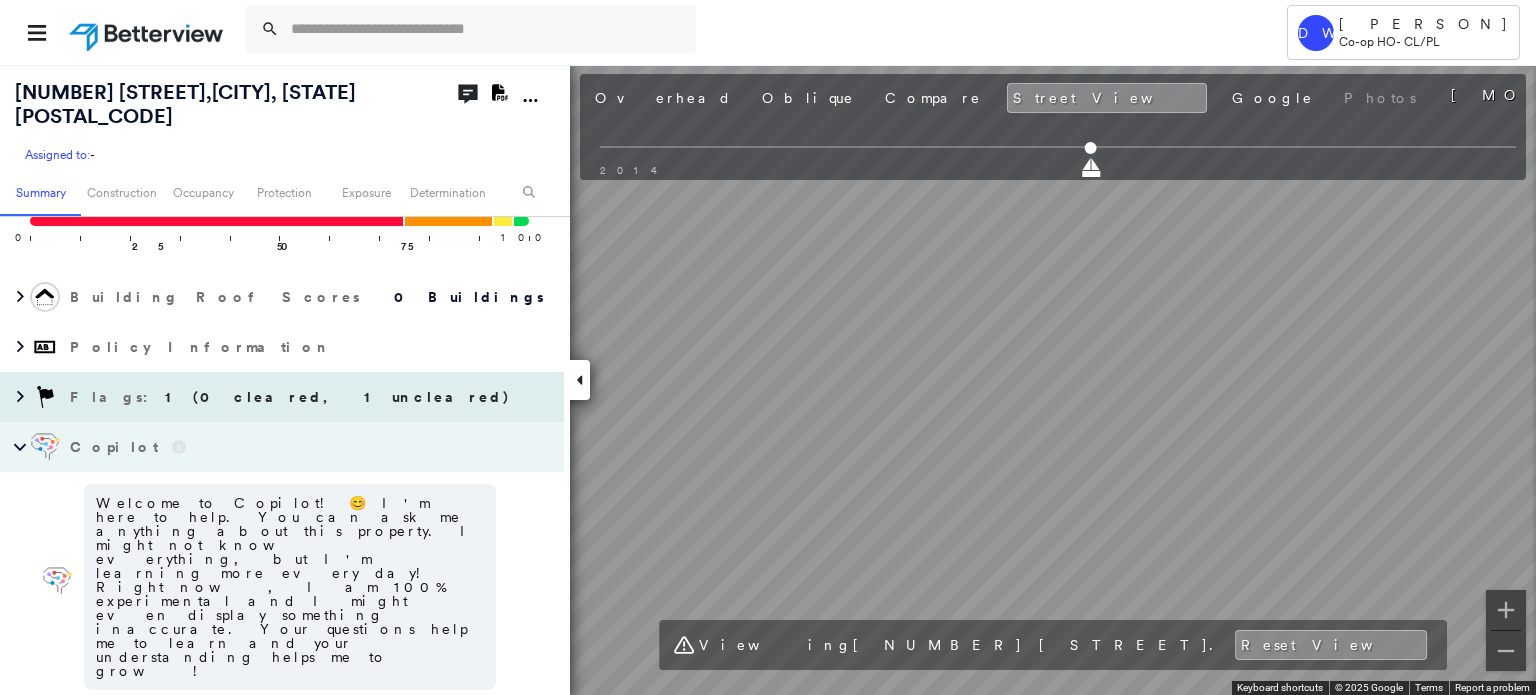 click on "[NUMBER] [STREET], [CITY], [STATE] [POSTAL_CODE] Assigned to: - Assigned to: - Assigned to: - Open Comments Download PDF Report Summary Construction Occupancy Protection Exposure Determination Looking for roof spotlights? Analyze this date Overhead Obliques Street View Roof Spotlight™ Index 0 100 25 50 75 1 Building Roof Scores 0 Buildings Policy Information Flags : 1 (0 cleared, 1 uncleared) Copilot Welcome to Copilot! 😊
I'm here to help. You can ask me anything about this property. I might not know everything, but I'm learning more every day! Right now, I am 100% experimental and I might even display something inaccurate. Your questions help me to learn and your understanding helps me to grow! * ​ Construction Assessor and MLS Details Property Lookup BuildZoom - Building Permit Data and Analysis Occupancy Ownership Place Detail Geocode Protection Protection Exposure FEMA Risk Index Flood Regional Hazard: 1 out of 5 Crime Regional Hazard: 2 out of 5 Snow Load Regional Hazard: 2 out of 5 Flags" at bounding box center [768, 379] 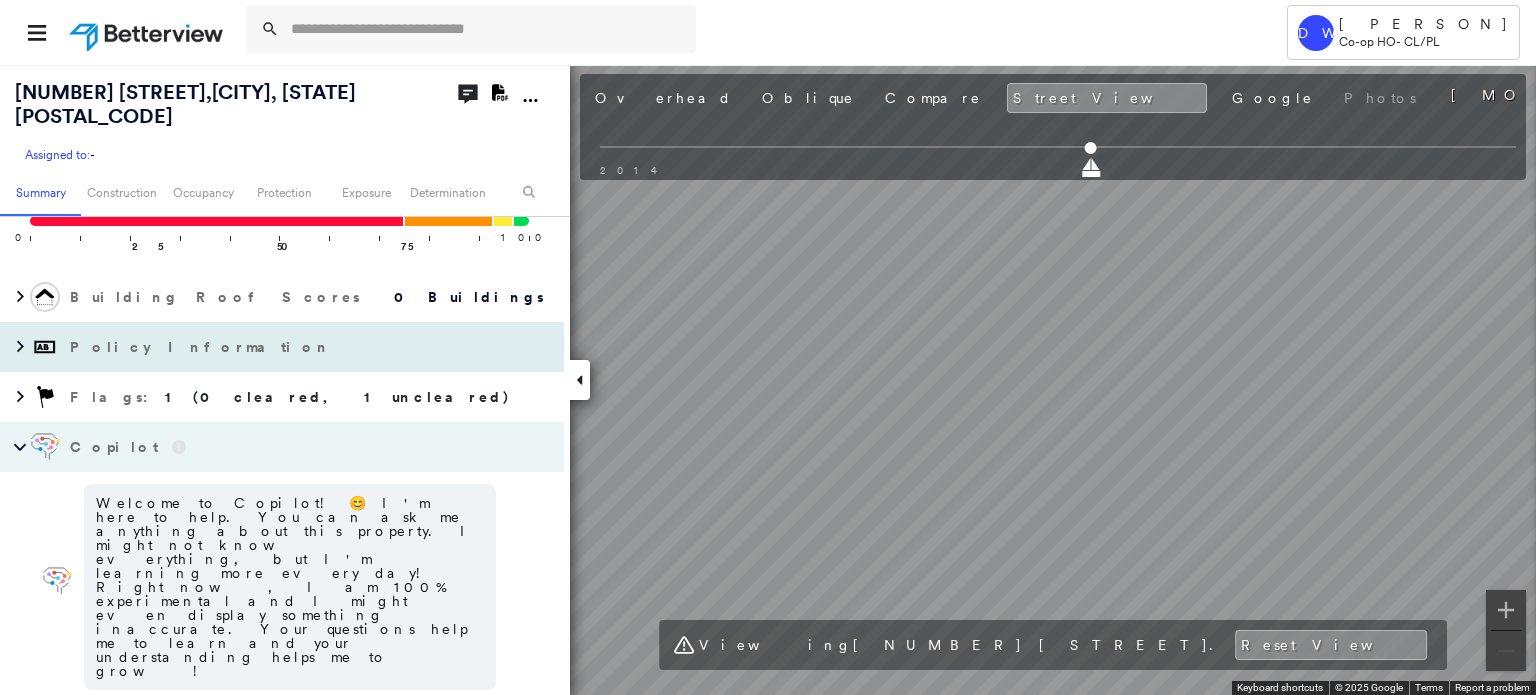 click on "[NUMBER] [STREET], [CITY], [STATE] [POSTAL_CODE] Assigned to: - Assigned to: - Assigned to: - Open Comments Download PDF Report Summary Construction Occupancy Protection Exposure Determination Looking for roof spotlights? Analyze this date Overhead Obliques Street View Roof Spotlight™ Index 0 100 25 50 75 1 Building Roof Scores 0 Buildings Policy Information Flags : 1 (0 cleared, 1 uncleared) Copilot Welcome to Copilot! 😊
I'm here to help. You can ask me anything about this property. I might not know everything, but I'm learning more every day! Right now, I am 100% experimental and I might even display something inaccurate. Your questions help me to learn and your understanding helps me to grow! * ​ Construction Assessor and MLS Details Property Lookup BuildZoom - Building Permit Data and Analysis Occupancy Ownership Place Detail Geocode Protection Protection Exposure FEMA Risk Index Flood Regional Hazard: 1 out of 5 Crime Regional Hazard: 2 out of 5 Snow Load Regional Hazard: 2 out of 5 Flags" at bounding box center [768, 379] 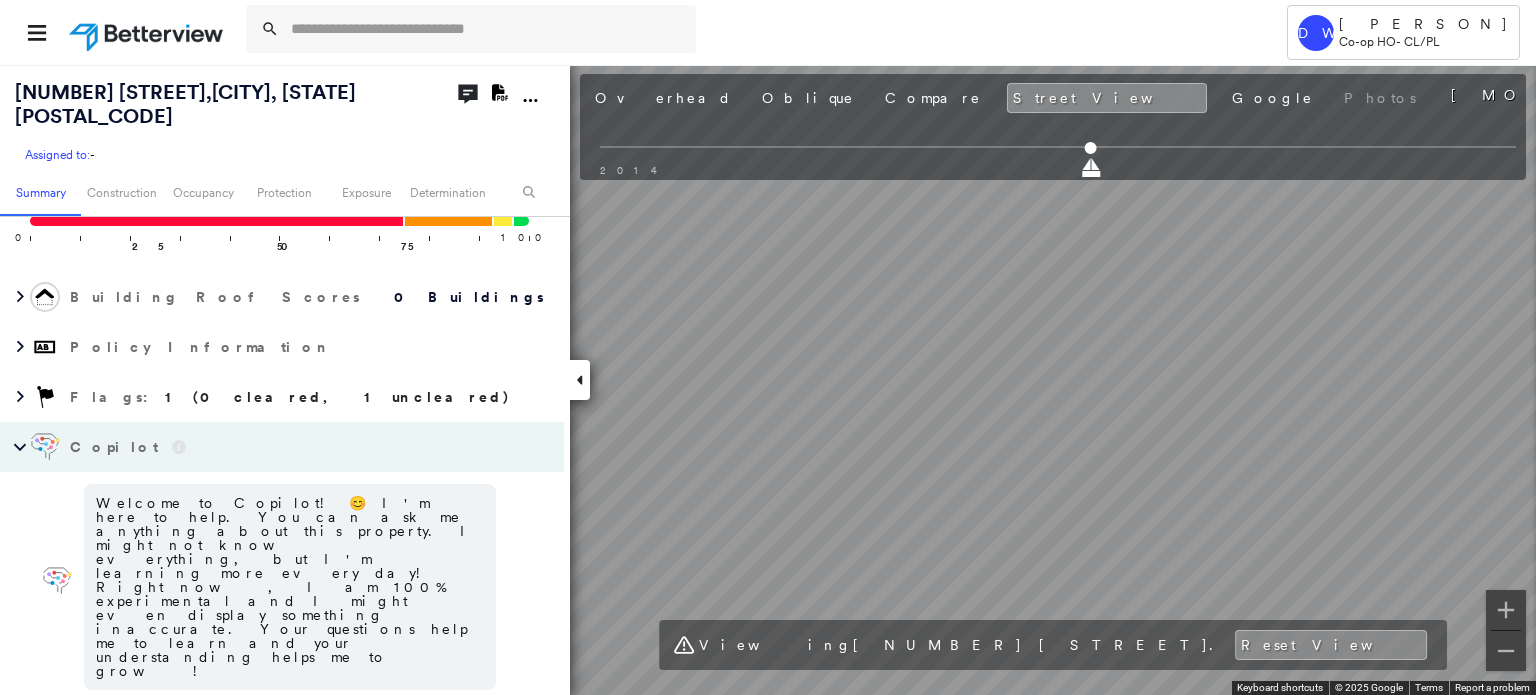 click on "Tower DW [PERSON] Co-op HO - CL/PL [NUMBER] [STREET], [CITY], [STATE] [POSTAL_CODE] Assigned to: - Assigned to: - Assigned to: - Open Comments Download PDF Report Summary Construction Occupancy Protection Exposure Determination Looking for roof spotlights? Analyze this date Overhead Obliques Street View Roof Spotlight™ Index 0 100 25 50 75 1 Building Roof Scores 0 Buildings Policy Information Flags : 1 (0 cleared, 1 uncleared) Copilot Welcome to Copilot! 😊
I'm here to help. You can ask me anything about this property. I might not know everything, but I'm learning more every day! Right now, I am 100% experimental and I might even display something inaccurate. Your questions help me to learn and your understanding helps me to grow! * ​ Construction Assessor and MLS Details Property Lookup BuildZoom - Building Permit Data and Analysis Occupancy Ownership Place Detail Geocode Protection Protection Exposure FEMA Risk Index Flood Regional Hazard: 1 out of 5 Crime Regional Hazard: 2 out of 5 2 5" at bounding box center (768, 347) 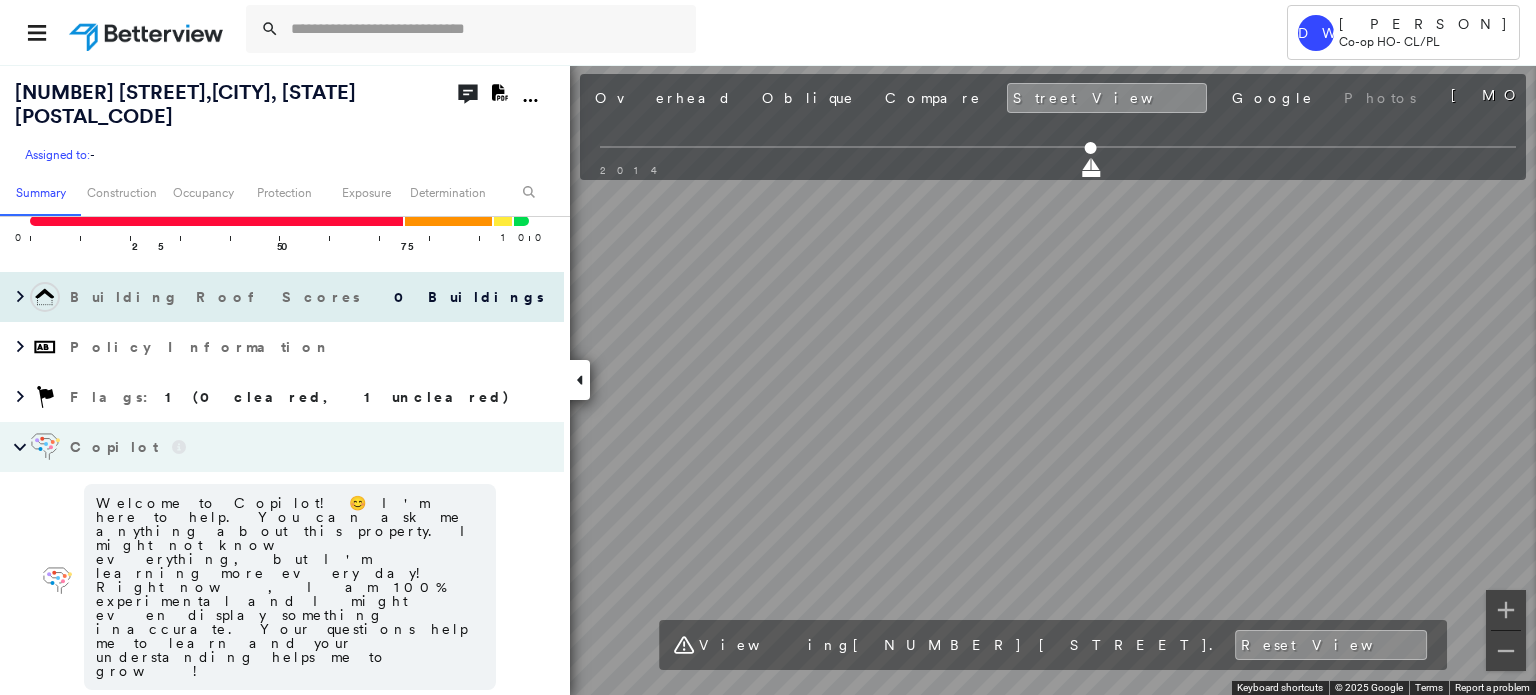 click on "[NUMBER] [STREET], [CITY], [STATE] [POSTAL_CODE] Assigned to: - Assigned to: - Assigned to: - Open Comments Download PDF Report Summary Construction Occupancy Protection Exposure Determination Looking for roof spotlights? Analyze this date Overhead Obliques Street View Roof Spotlight™ Index 0 100 25 50 75 1 Building Roof Scores 0 Buildings Policy Information Flags : 1 (0 cleared, 1 uncleared) Copilot Welcome to Copilot! 😊
I'm here to help. You can ask me anything about this property. I might not know everything, but I'm learning more every day! Right now, I am 100% experimental and I might even display something inaccurate. Your questions help me to learn and your understanding helps me to grow! * ​ Construction Assessor and MLS Details Property Lookup BuildZoom - Building Permit Data and Analysis Occupancy Ownership Place Detail Geocode Protection Protection Exposure FEMA Risk Index Flood Regional Hazard: 1 out of 5 Crime Regional Hazard: 2 out of 5 Snow Load Regional Hazard: 2 out of 5 Flags" at bounding box center (768, 379) 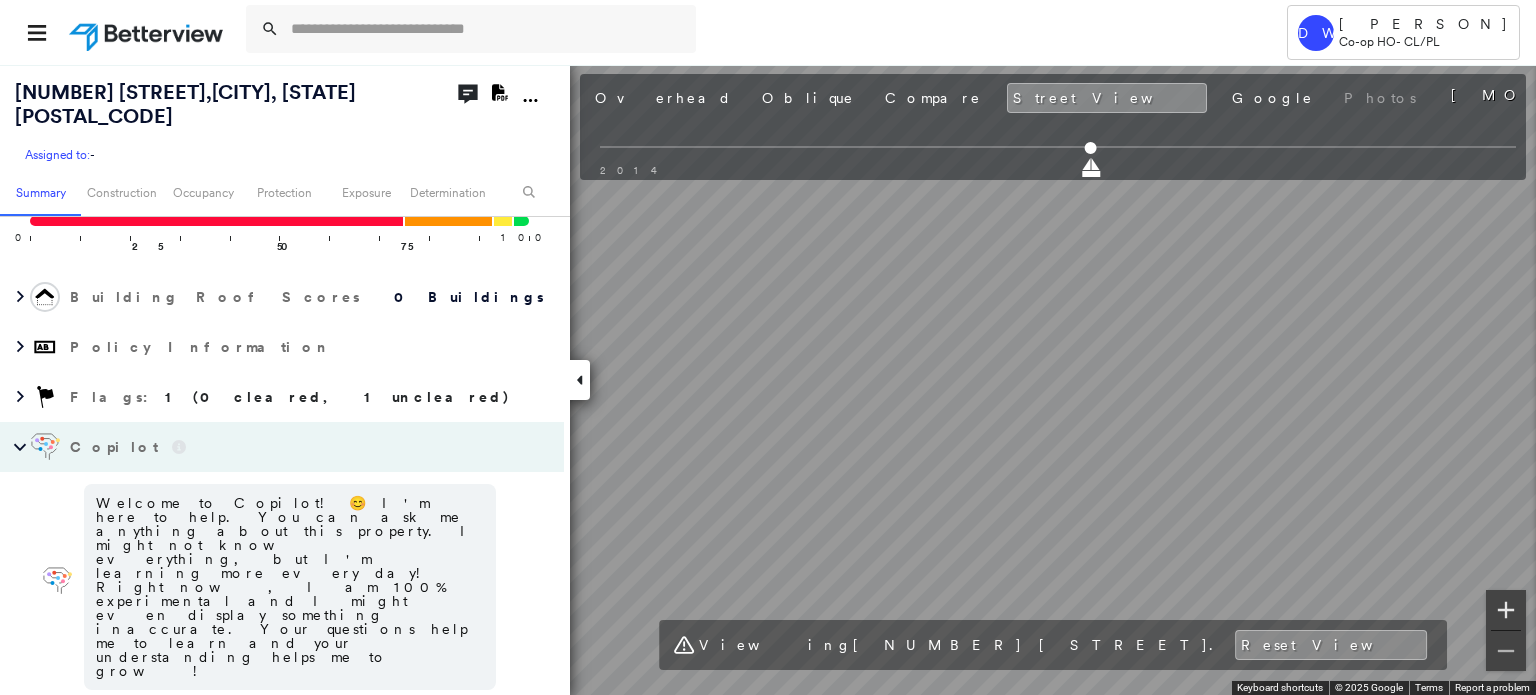click on "← Move left → Move right ↑ Move up ↓ Move down + Zoom in - Zoom out [NUMBER] [STREET] [CITY], [STATE] [NUMBER] [STREET] View on Google Maps Custom Imagery This image is no longer available Keyboard shortcuts Map Data © 2025 Google © 2025 Google Terms Report a problem" at bounding box center [768, 379] 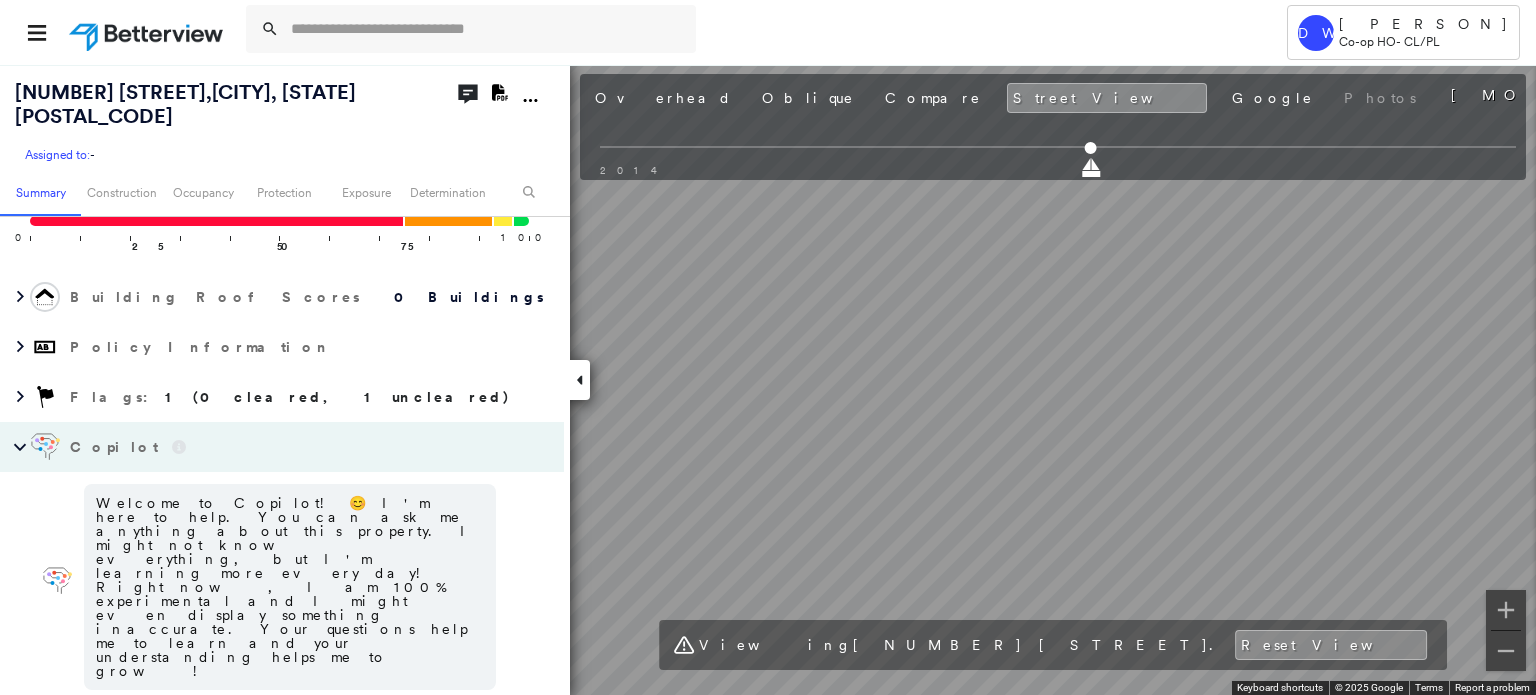 click on "Tower DW [PERSON] Co-op HO - CL/PL [NUMBER] [STREET], [CITY], [STATE] [POSTAL_CODE] Assigned to: - Assigned to: - Assigned to: - Open Comments Download PDF Report Summary Construction Occupancy Protection Exposure Determination Looking for roof spotlights? Analyze this date Overhead Obliques Street View Roof Spotlight™ Index 0 100 25 50 75 1 Building Roof Scores 0 Buildings Policy Information Flags : 1 (0 cleared, 1 uncleared) Copilot Welcome to Copilot! 😊
I'm here to help. You can ask me anything about this property. I might not know everything, but I'm learning more every day! Right now, I am 100% experimental and I might even display something inaccurate. Your questions help me to learn and your understanding helps me to grow! * ​ Construction Assessor and MLS Details Property Lookup BuildZoom - Building Permit Data and Analysis Occupancy Ownership Place Detail Geocode Protection Protection Exposure FEMA Risk Index Flood Regional Hazard: 1 out of 5 Crime Regional Hazard: 2 out of 5 2 5" at bounding box center [768, 347] 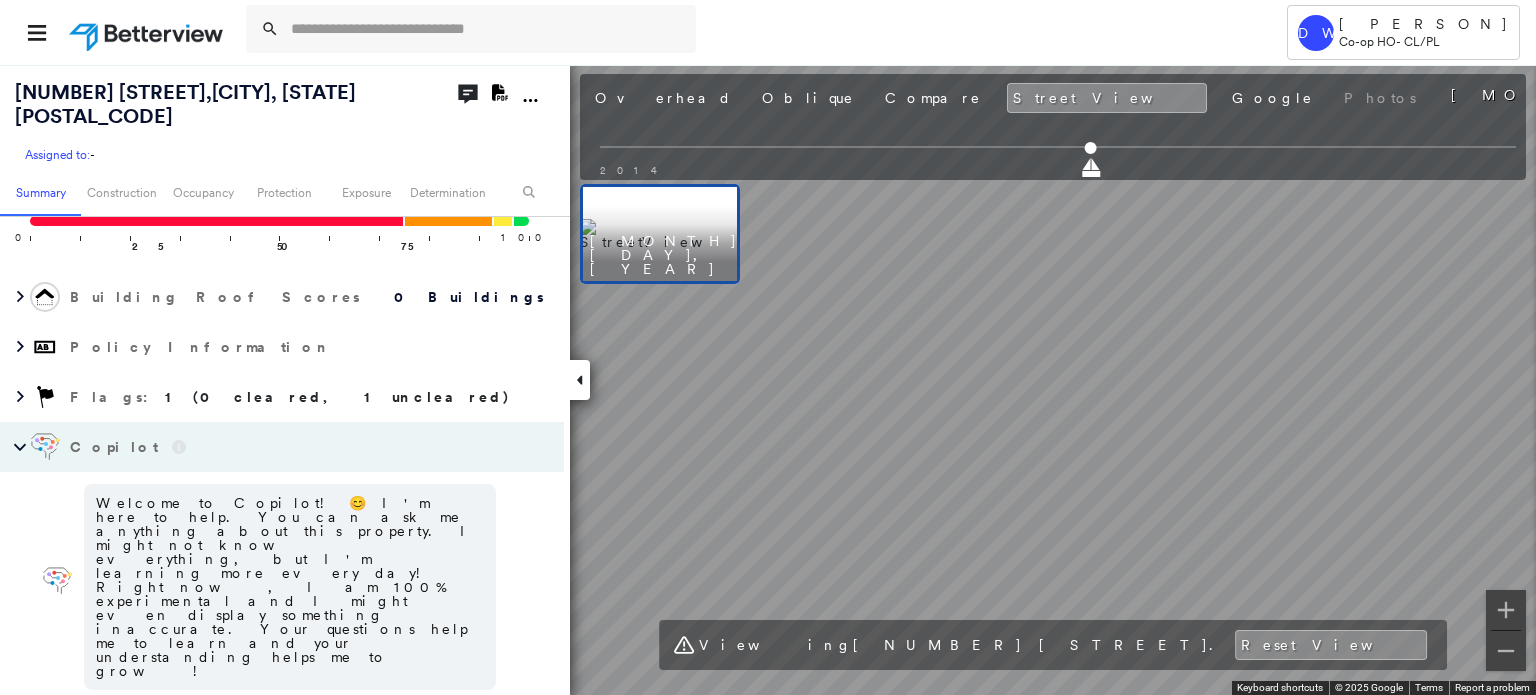 click on "[NUMBER] [STREET], [CITY], [STATE] [POSTAL_CODE] Assigned to: - Assigned to: - Assigned to: - Open Comments Download PDF Report Summary Construction Occupancy Protection Exposure Determination Looking for roof spotlights? Analyze this date Overhead Obliques Street View Roof Spotlight™ Index 0 100 25 50 75 1 Building Roof Scores 0 Buildings Policy Information Flags : 1 (0 cleared, 1 uncleared) Copilot Welcome to Copilot! 😊
I'm here to help. You can ask me anything about this property. I might not know everything, but I'm learning more every day! Right now, I am 100% experimental and I might even display something inaccurate. Your questions help me to learn and your understanding helps me to grow! * ​ Construction Assessor and MLS Details Property Lookup BuildZoom - Building Permit Data and Analysis Occupancy Ownership Place Detail Geocode Protection Protection Exposure FEMA Risk Index Flood Regional Hazard: 1 out of 5 Crime Regional Hazard: 2 out of 5 Snow Load Regional Hazard: 2 out of 5 Flags" at bounding box center [768, 379] 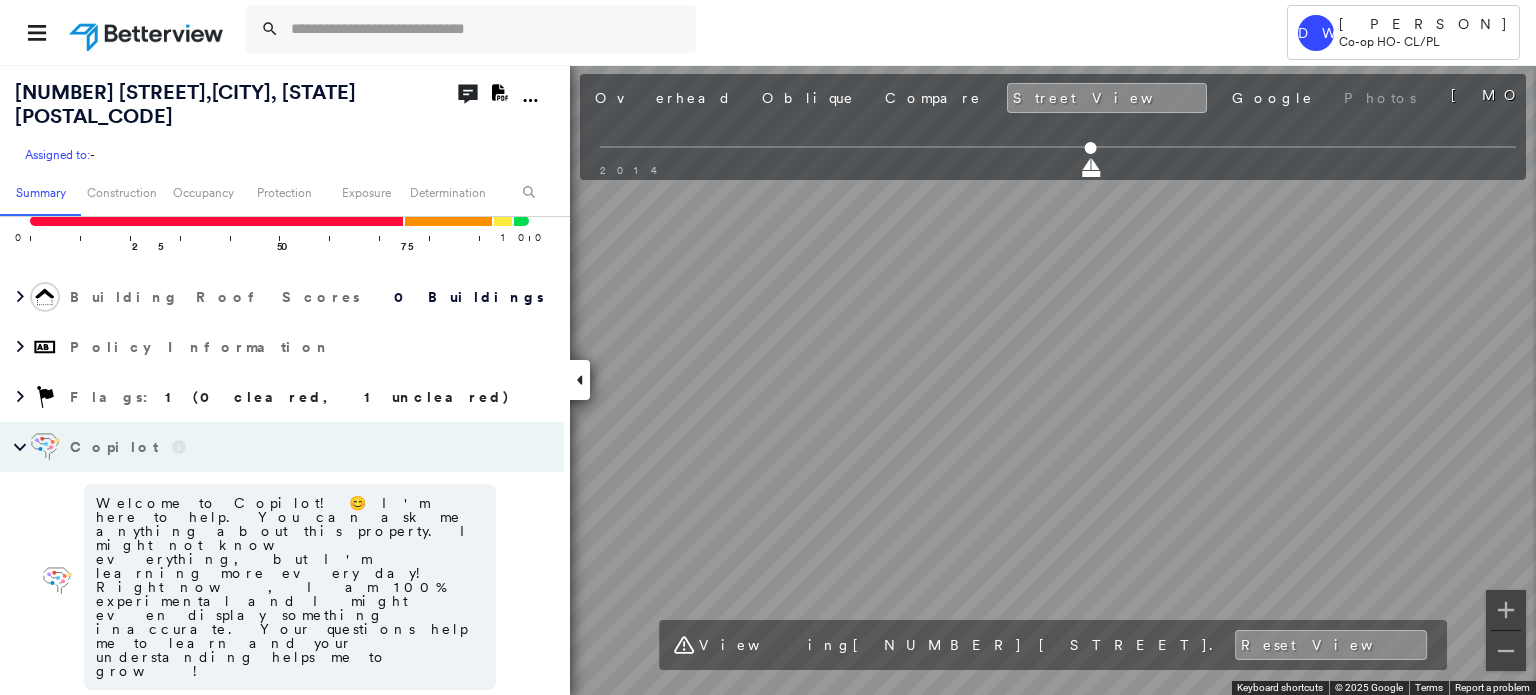 click on "Tower DW [PERSON] Co-op HO - CL/PL [NUMBER] [STREET], [CITY], [STATE] [POSTAL_CODE] Assigned to: - Assigned to: - Assigned to: - Open Comments Download PDF Report Summary Construction Occupancy Protection Exposure Determination Looking for roof spotlights? Analyze this date Overhead Obliques Street View Roof Spotlight™ Index 0 100 25 50 75 1 Building Roof Scores 0 Buildings Policy Information Flags : 1 (0 cleared, 1 uncleared) Copilot Welcome to Copilot! 😊
I'm here to help. You can ask me anything about this property. I might not know everything, but I'm learning more every day! Right now, I am 100% experimental and I might even display something inaccurate. Your questions help me to learn and your understanding helps me to grow! * ​ Construction Assessor and MLS Details Property Lookup BuildZoom - Building Permit Data and Analysis Occupancy Ownership Place Detail Geocode Protection Protection Exposure FEMA Risk Index Flood Regional Hazard: 1 out of 5 Crime Regional Hazard: 2 out of 5 2 5" at bounding box center (768, 347) 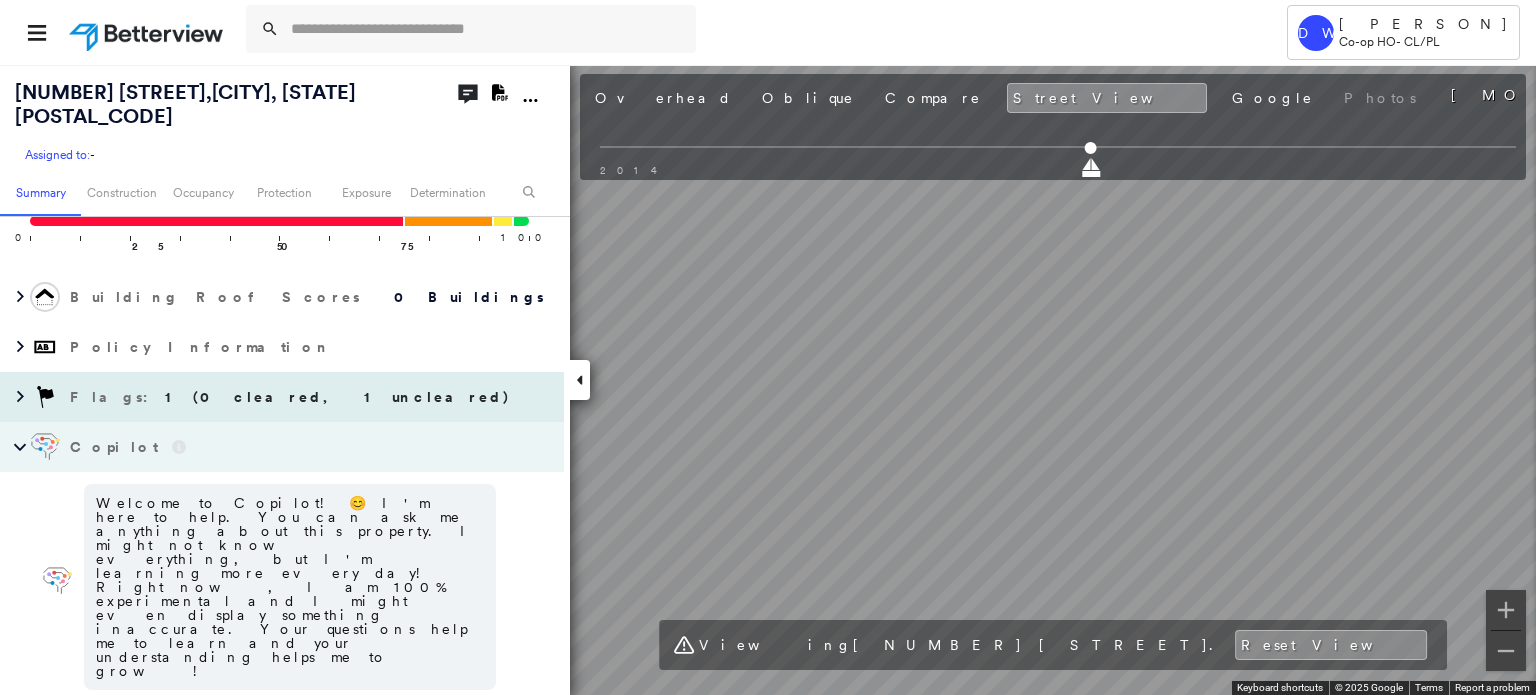 click on "[NUMBER] [STREET], [CITY], [STATE] [POSTAL_CODE] Assigned to: - Assigned to: - Assigned to: - Open Comments Download PDF Report Summary Construction Occupancy Protection Exposure Determination Looking for roof spotlights? Analyze this date Overhead Obliques Street View Roof Spotlight™ Index 0 100 25 50 75 1 Building Roof Scores 0 Buildings Policy Information Flags : 1 (0 cleared, 1 uncleared) Copilot Welcome to Copilot! 😊
I'm here to help. You can ask me anything about this property. I might not know everything, but I'm learning more every day! Right now, I am 100% experimental and I might even display something inaccurate. Your questions help me to learn and your understanding helps me to grow! * ​ Construction Assessor and MLS Details Property Lookup BuildZoom - Building Permit Data and Analysis Occupancy Ownership Place Detail Geocode Protection Protection Exposure FEMA Risk Index Flood Regional Hazard: 1 out of 5 Crime Regional Hazard: 2 out of 5 Snow Load Regional Hazard: 2 out of 5 Flags" at bounding box center [768, 379] 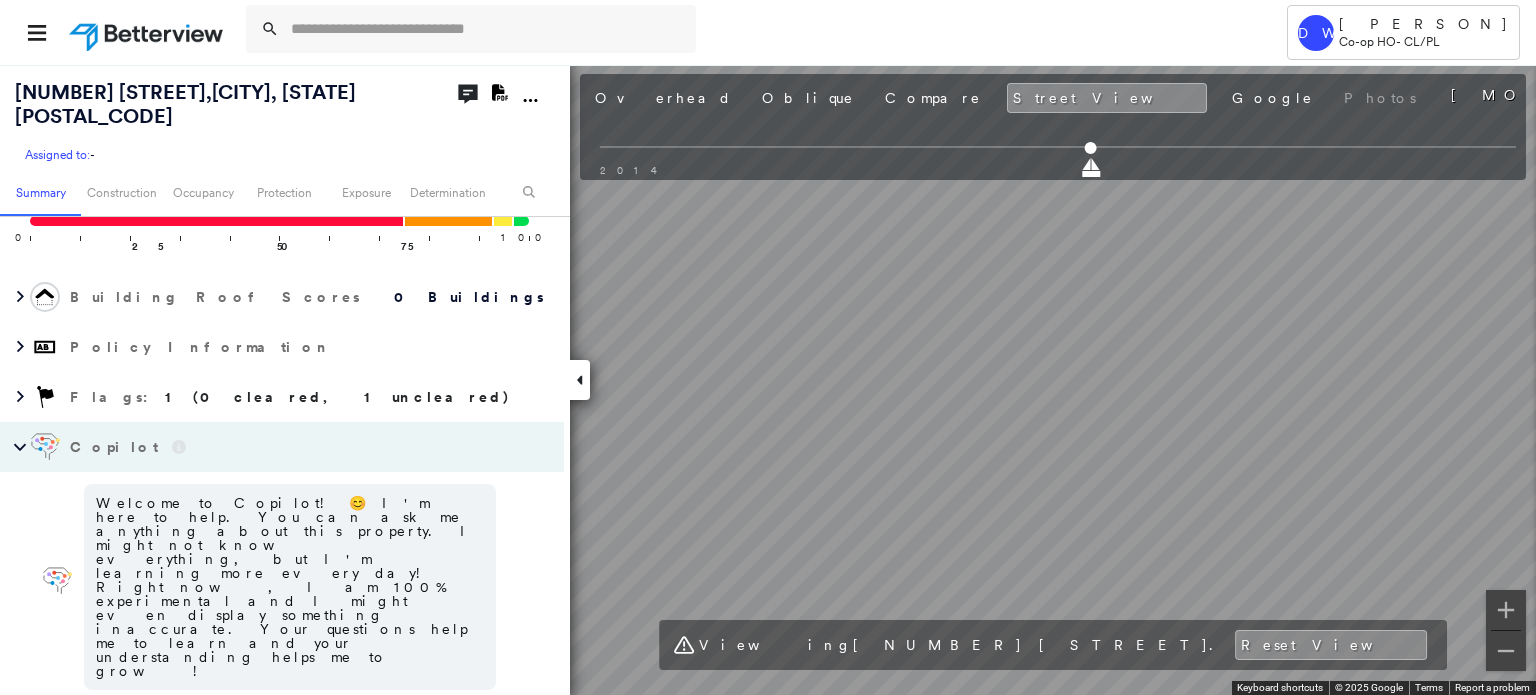 click on "← Move left → Move right ↑ Move up ↓ Move down + Zoom in - Zoom out [NUMBER] [STREET] [CITY], [STATE] [NUMBER] [STREET] View on Google Maps Custom Imagery This image is no longer available Keyboard shortcuts Map Data © 2025 Google © 2025 Google Terms Report a problem ← Move left → Move right ↑ Move up ↓ Move down + Zoom in - Zoom out [NUMBER] [STREET] [CITY], [STATE] [NUMBER] [STREET] View on Google Maps Custom Imagery This image is no longer available Keyboard shortcuts Map Data © 2025 Google © 2025 Google Terms Report a problem ← Move left → Move right ↑ Move up ↓ Move down + Zoom in - Zoom out This image is no longer available Keyboard shortcuts Map Data Image may be subject to copyright Terms Report a problem ← Move left → Move right ↑ Move up ↓ Move down + Zoom in - Zoom out Keyboard shortcuts" at bounding box center (768, 379) 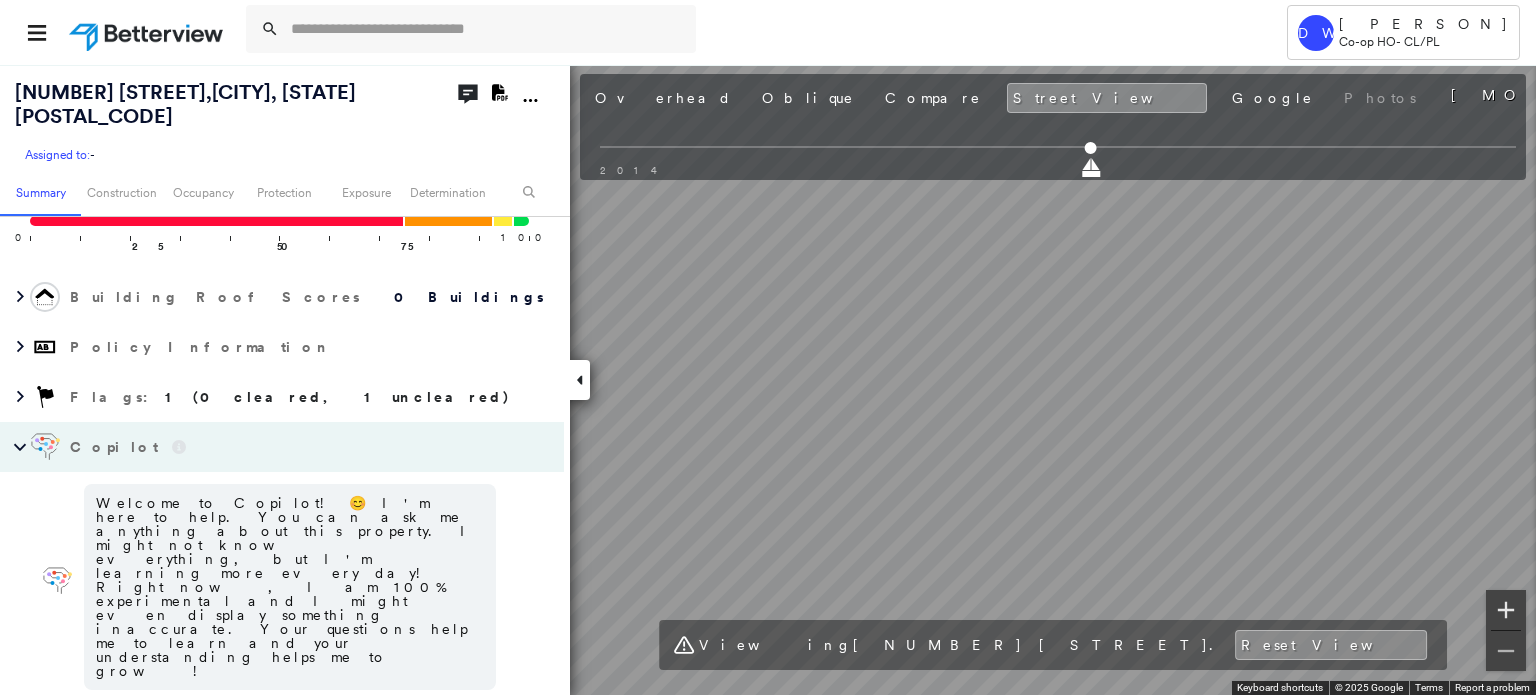 click on "← Move left → Move right ↑ Move up ↓ Move down + Zoom in - Zoom out [NUMBER] [STREET] [CITY], [STATE] [NUMBER] [STREET] View on Google Maps Custom Imagery This image is no longer available Keyboard shortcuts Map Data © 2025 Google © 2025 Google Terms Report a problem" at bounding box center [768, 379] 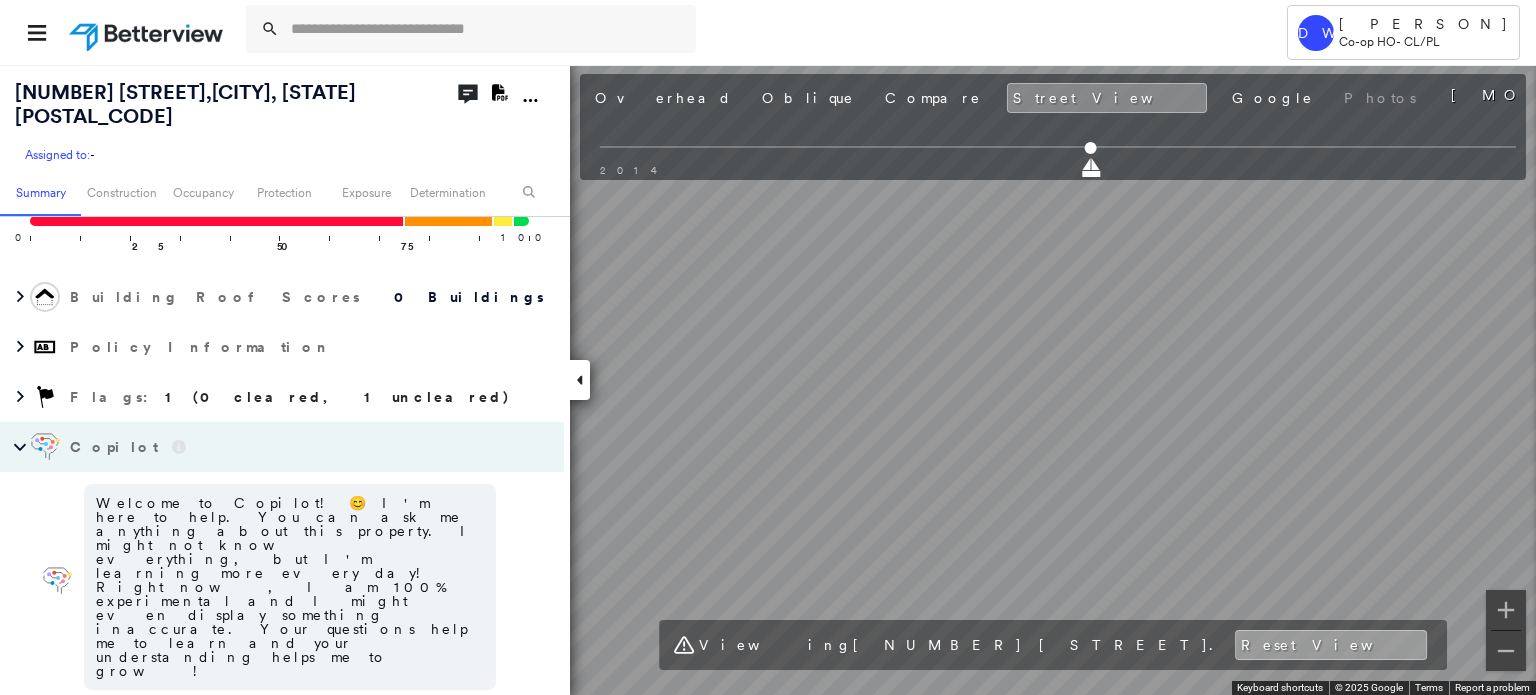 click on "Reset View" at bounding box center [1331, 645] 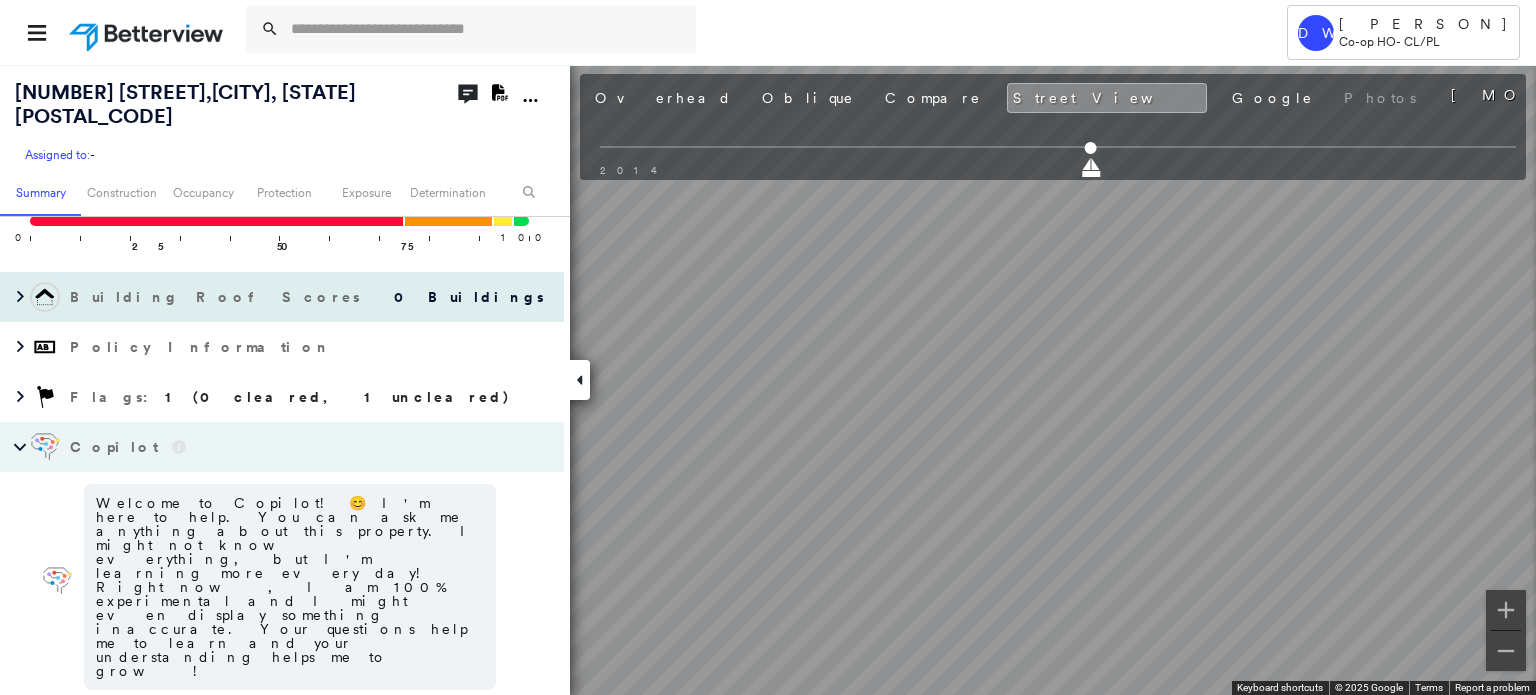 click on "[NUMBER] [STREET], [CITY], [STATE] [POSTAL_CODE] Assigned to: - Assigned to: - Assigned to: - Open Comments Download PDF Report Summary Construction Occupancy Protection Exposure Determination Looking for roof spotlights? Analyze this date Overhead Obliques Street View Roof Spotlight™ Index 0 100 25 50 75 1 Building Roof Scores 0 Buildings Policy Information Flags : 1 (0 cleared, 1 uncleared) Copilot Welcome to Copilot! 😊
I'm here to help. You can ask me anything about this property. I might not know everything, but I'm learning more every day! Right now, I am 100% experimental and I might even display something inaccurate. Your questions help me to learn and your understanding helps me to grow! * ​ Construction Assessor and MLS Details Property Lookup BuildZoom - Building Permit Data and Analysis Occupancy Ownership Place Detail Geocode Protection Protection Exposure FEMA Risk Index Flood Regional Hazard: 1 out of 5 Crime Regional Hazard: 2 out of 5 Snow Load Regional Hazard: 2 out of 5 Flags" at bounding box center (768, 379) 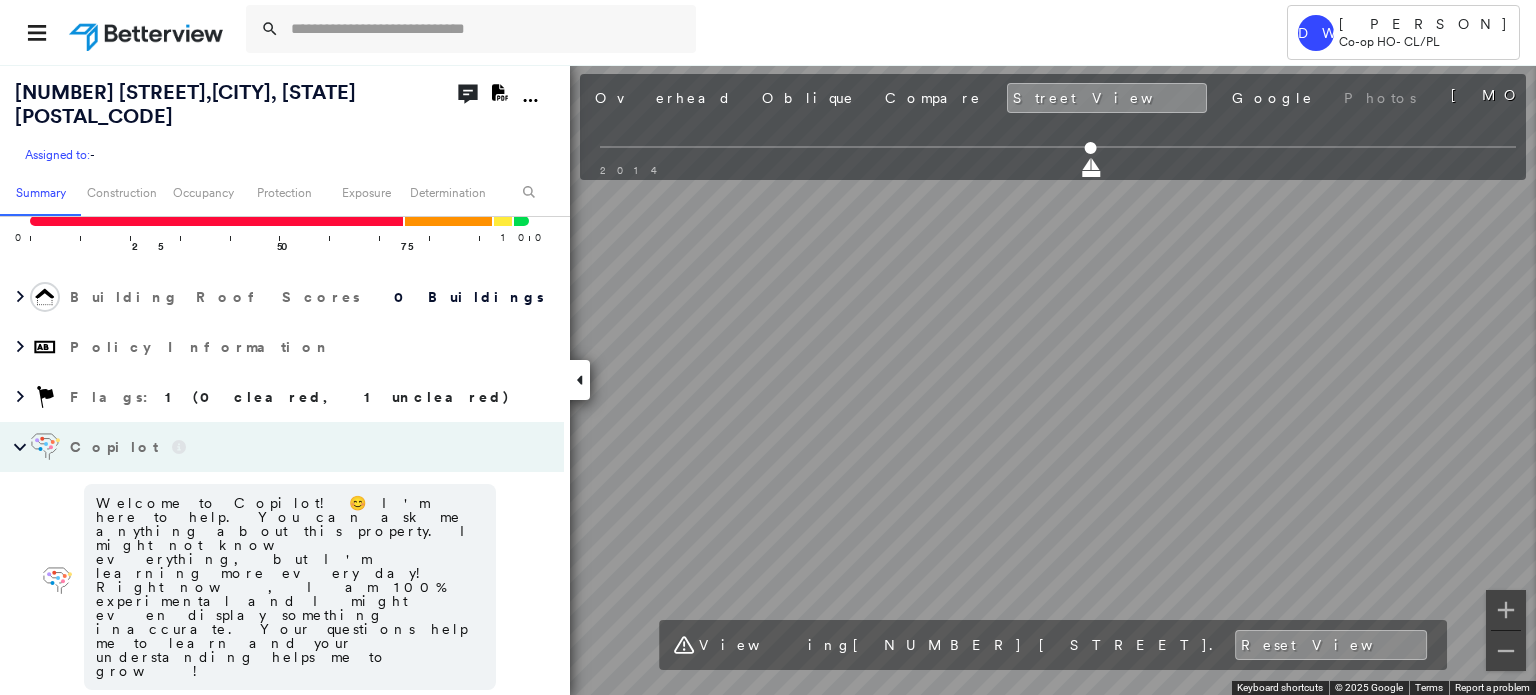 click on "[NUMBER] [STREET], [CITY], [STATE] [POSTAL_CODE] Assigned to: - Assigned to: - Assigned to: - Open Comments Download PDF Report Summary Construction Occupancy Protection Exposure Determination Looking for roof spotlights? Analyze this date Overhead Obliques Street View Roof Spotlight™ Index 0 100 25 50 75 1 Building Roof Scores 0 Buildings Policy Information Flags : 1 (0 cleared, 1 uncleared) Copilot Welcome to Copilot! 😊
I'm here to help. You can ask me anything about this property. I might not know everything, but I'm learning more every day! Right now, I am 100% experimental and I might even display something inaccurate. Your questions help me to learn and your understanding helps me to grow! * ​ Construction Assessor and MLS Details Property Lookup BuildZoom - Building Permit Data and Analysis Occupancy Ownership Place Detail Geocode Protection Protection Exposure FEMA Risk Index Flood Regional Hazard: 1 out of 5 Crime Regional Hazard: 2 out of 5 Snow Load Regional Hazard: 2 out of 5 Flags" at bounding box center [768, 379] 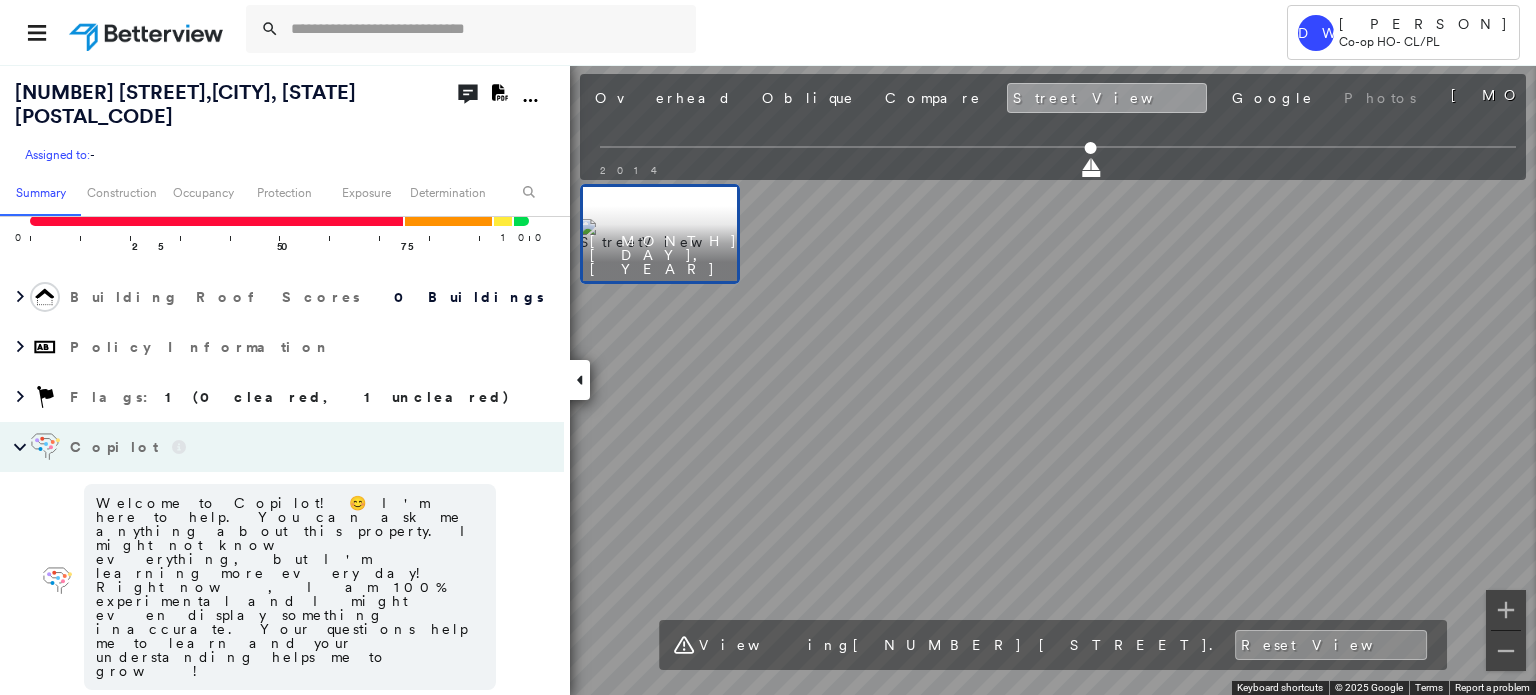 click on "[NUMBER] [STREET], [CITY], [STATE] [POSTAL_CODE] Assigned to: - Assigned to: - Assigned to: - Open Comments Download PDF Report Summary Construction Occupancy Protection Exposure Determination Looking for roof spotlights? Analyze this date Overhead Obliques Street View Roof Spotlight™ Index 0 100 25 50 75 1 Building Roof Scores 0 Buildings Policy Information Flags : 1 (0 cleared, 1 uncleared) Copilot Welcome to Copilot! 😊
I'm here to help. You can ask me anything about this property. I might not know everything, but I'm learning more every day! Right now, I am 100% experimental and I might even display something inaccurate. Your questions help me to learn and your understanding helps me to grow! * ​ Construction Assessor and MLS Details Property Lookup BuildZoom - Building Permit Data and Analysis Occupancy Ownership Place Detail Geocode Protection Protection Exposure FEMA Risk Index Flood Regional Hazard: 1 out of 5 Crime Regional Hazard: 2 out of 5 Snow Load Regional Hazard: 2 out of 5 Flags" at bounding box center [768, 379] 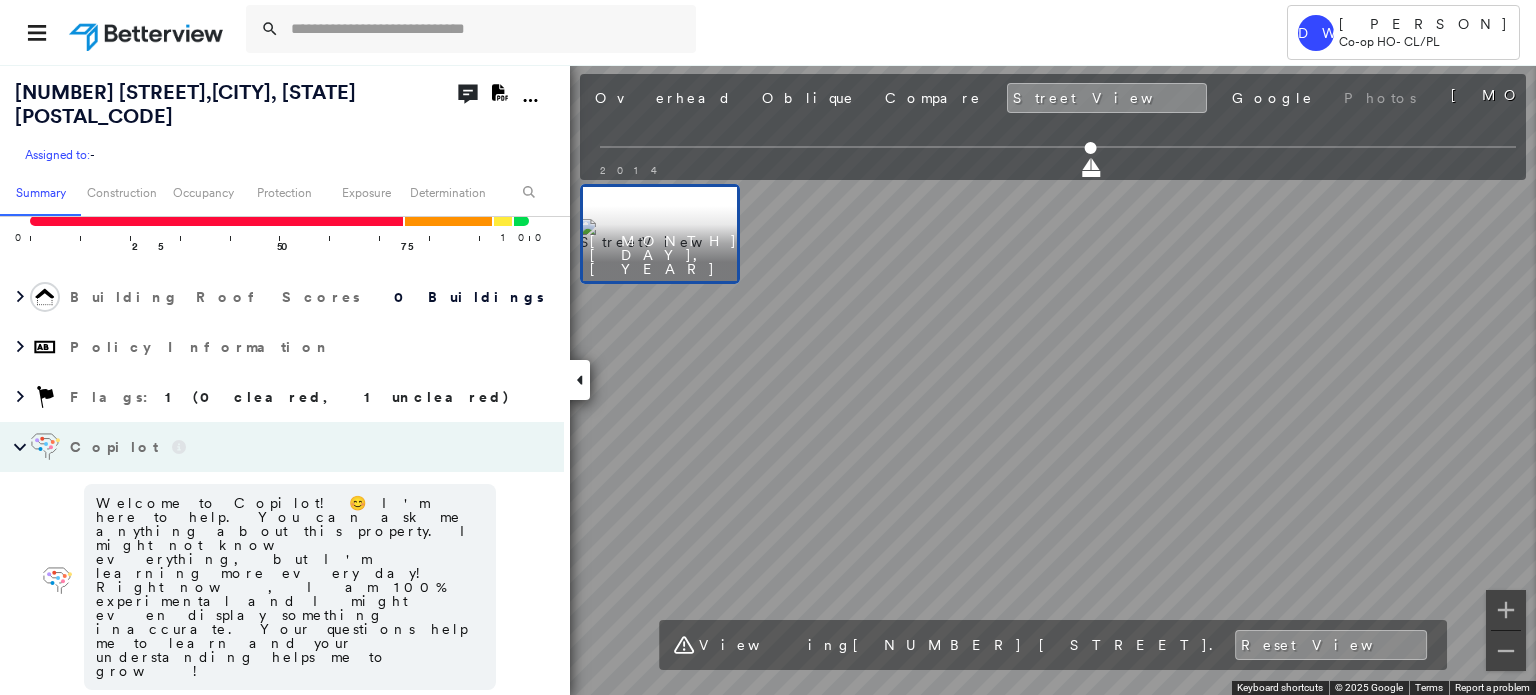 click on "[NUMBER] [STREET], [CITY], [STATE] [POSTAL_CODE] Assigned to: - Assigned to: - Assigned to: - Open Comments Download PDF Report Summary Construction Occupancy Protection Exposure Determination Looking for roof spotlights? Analyze this date Overhead Obliques Street View Roof Spotlight™ Index 0 100 25 50 75 1 Building Roof Scores 0 Buildings Policy Information Flags : 1 (0 cleared, 1 uncleared) Copilot Welcome to Copilot! 😊
I'm here to help. You can ask me anything about this property. I might not know everything, but I'm learning more every day! Right now, I am 100% experimental and I might even display something inaccurate. Your questions help me to learn and your understanding helps me to grow! * ​ Construction Assessor and MLS Details Property Lookup BuildZoom - Building Permit Data and Analysis Occupancy Ownership Place Detail Geocode Protection Protection Exposure FEMA Risk Index Flood Regional Hazard: 1 out of 5 Crime Regional Hazard: 2 out of 5 Snow Load Regional Hazard: 2 out of 5 Flags" at bounding box center [768, 379] 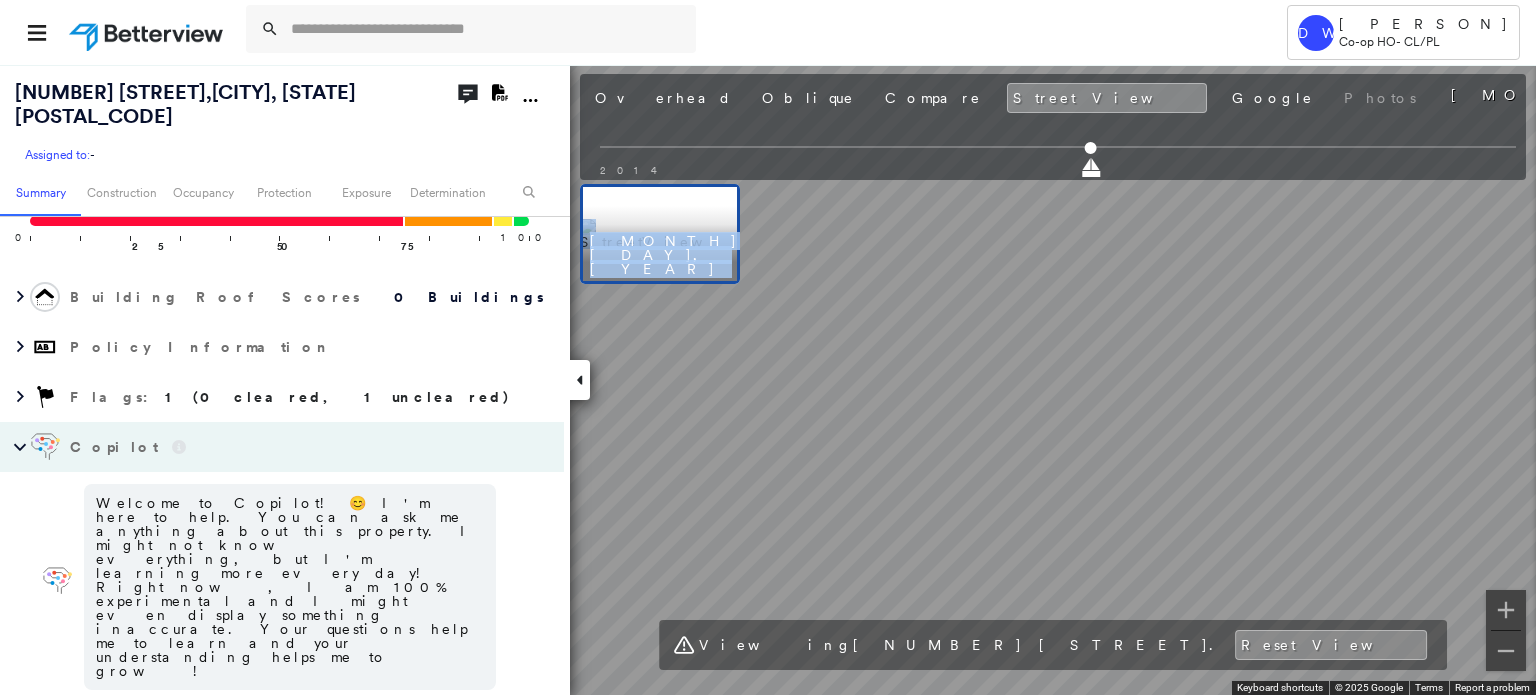click on "[NUMBER] [STREET], [CITY], [STATE] [POSTAL_CODE] Assigned to: - Assigned to: - Assigned to: - Open Comments Download PDF Report Summary Construction Occupancy Protection Exposure Determination Looking for roof spotlights? Analyze this date Overhead Obliques Street View Roof Spotlight™ Index 0 100 25 50 75 1 Building Roof Scores 0 Buildings Policy Information Flags : 1 (0 cleared, 1 uncleared) Copilot Welcome to Copilot! 😊
I'm here to help. You can ask me anything about this property. I might not know everything, but I'm learning more every day! Right now, I am 100% experimental and I might even display something inaccurate. Your questions help me to learn and your understanding helps me to grow! * ​ Construction Assessor and MLS Details Property Lookup BuildZoom - Building Permit Data and Analysis Occupancy Ownership Place Detail Geocode Protection Protection Exposure FEMA Risk Index Flood Regional Hazard: 1 out of 5 Crime Regional Hazard: 2 out of 5 Snow Load Regional Hazard: 2 out of 5 Flags" at bounding box center (768, 379) 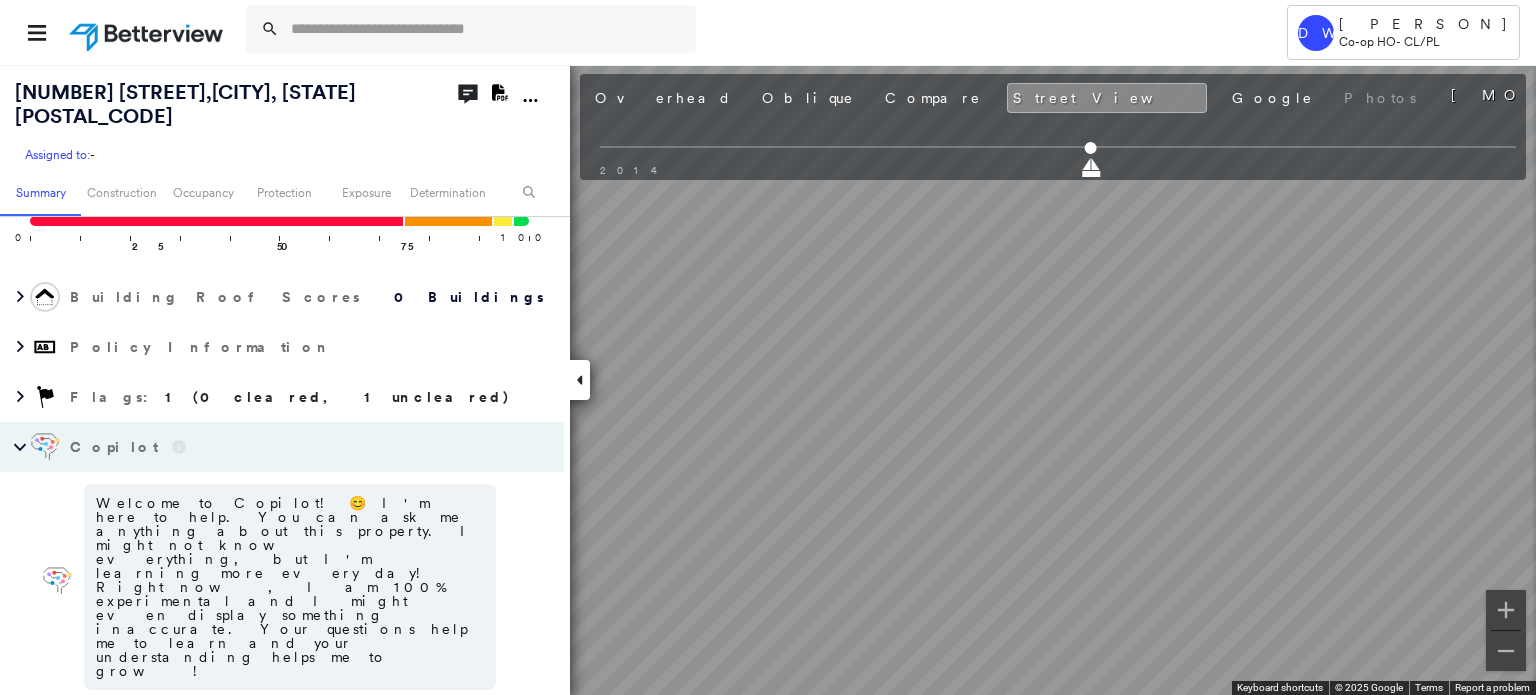 drag, startPoint x: 1321, startPoint y: 244, endPoint x: 1336, endPoint y: 741, distance: 497.22632 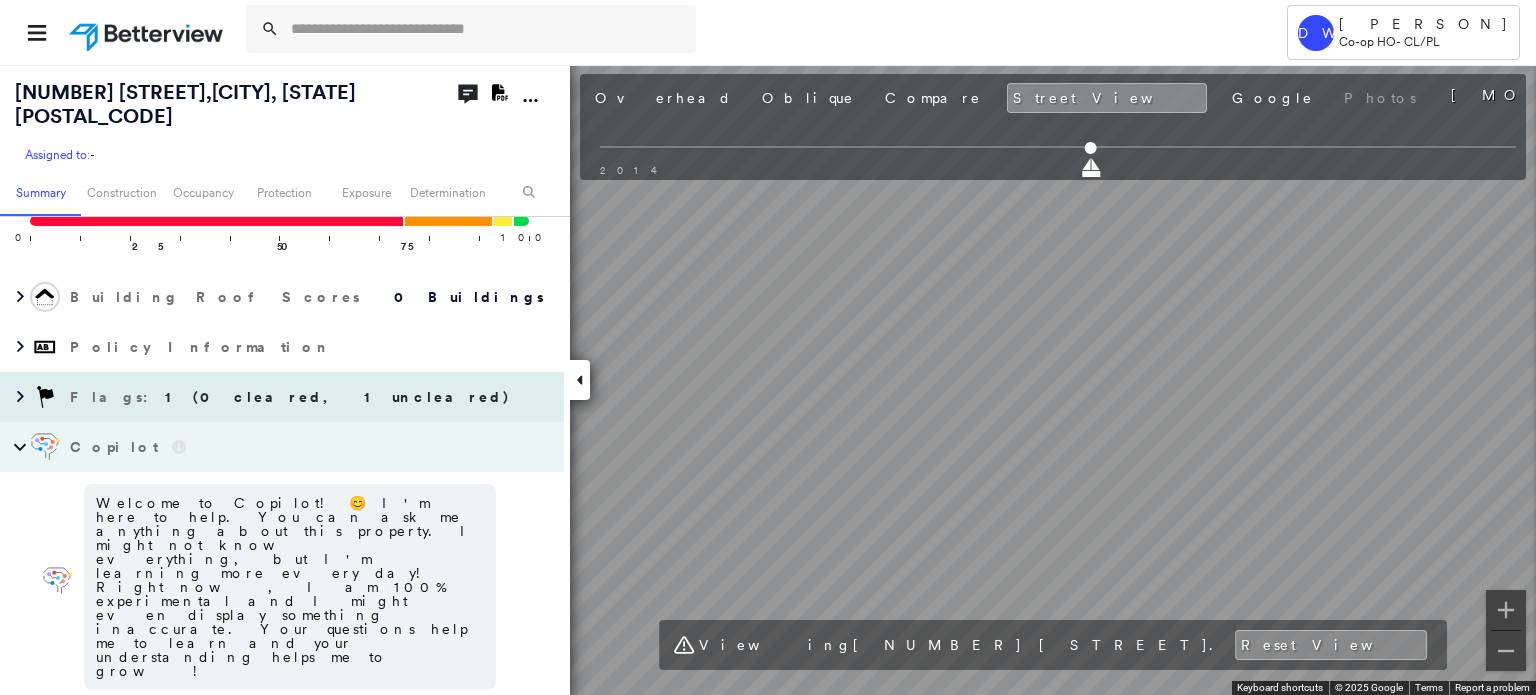 click on "[NUMBER] [STREET], [CITY], [STATE] [POSTAL_CODE] Assigned to: - Assigned to: - Assigned to: - Open Comments Download PDF Report Summary Construction Occupancy Protection Exposure Determination Looking for roof spotlights? Analyze this date Overhead Obliques Street View Roof Spotlight™ Index 0 100 25 50 75 1 Building Roof Scores 0 Buildings Policy Information Flags : 1 (0 cleared, 1 uncleared) Copilot Welcome to Copilot! 😊
I'm here to help. You can ask me anything about this property. I might not know everything, but I'm learning more every day! Right now, I am 100% experimental and I might even display something inaccurate. Your questions help me to learn and your understanding helps me to grow! * ​ Construction Assessor and MLS Details Property Lookup BuildZoom - Building Permit Data and Analysis Occupancy Ownership Place Detail Geocode Protection Protection Exposure FEMA Risk Index Flood Regional Hazard: 1 out of 5 Crime Regional Hazard: 2 out of 5 Snow Load Regional Hazard: 2 out of 5 Flags" at bounding box center (768, 379) 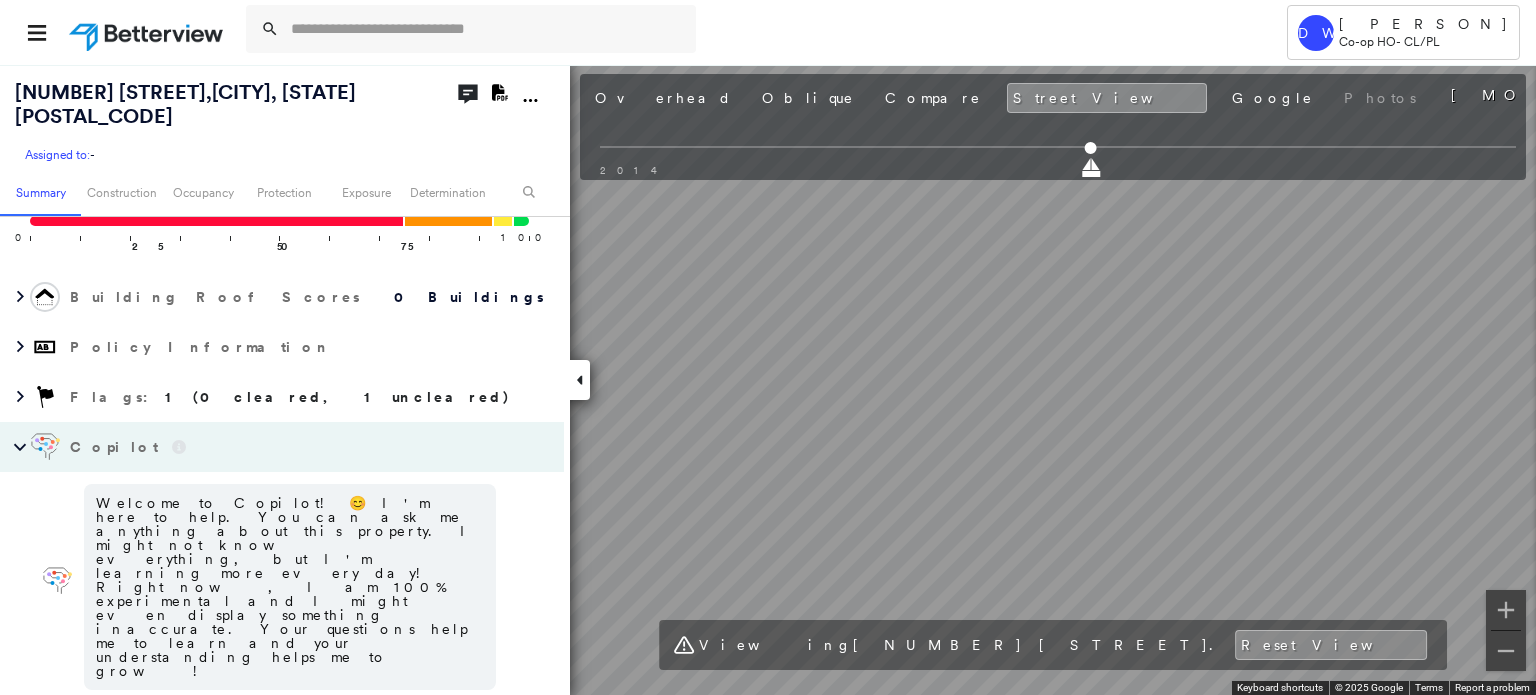 click on "[NUMBER] [STREET], [CITY], [STATE] [POSTAL_CODE] Assigned to: - Assigned to: - Assigned to: - Open Comments Download PDF Report Summary Construction Occupancy Protection Exposure Determination Looking for roof spotlights? Analyze this date Overhead Obliques Street View Roof Spotlight™ Index 0 100 25 50 75 1 Building Roof Scores 0 Buildings Policy Information Flags : 1 (0 cleared, 1 uncleared) Copilot Welcome to Copilot! 😊
I'm here to help. You can ask me anything about this property. I might not know everything, but I'm learning more every day! Right now, I am 100% experimental and I might even display something inaccurate. Your questions help me to learn and your understanding helps me to grow! * ​ Construction Assessor and MLS Details Property Lookup BuildZoom - Building Permit Data and Analysis Occupancy Ownership Place Detail Geocode Protection Protection Exposure FEMA Risk Index Flood Regional Hazard: 1 out of 5 Crime Regional Hazard: 2 out of 5 Snow Load Regional Hazard: 2 out of 5 Flags" at bounding box center (768, 379) 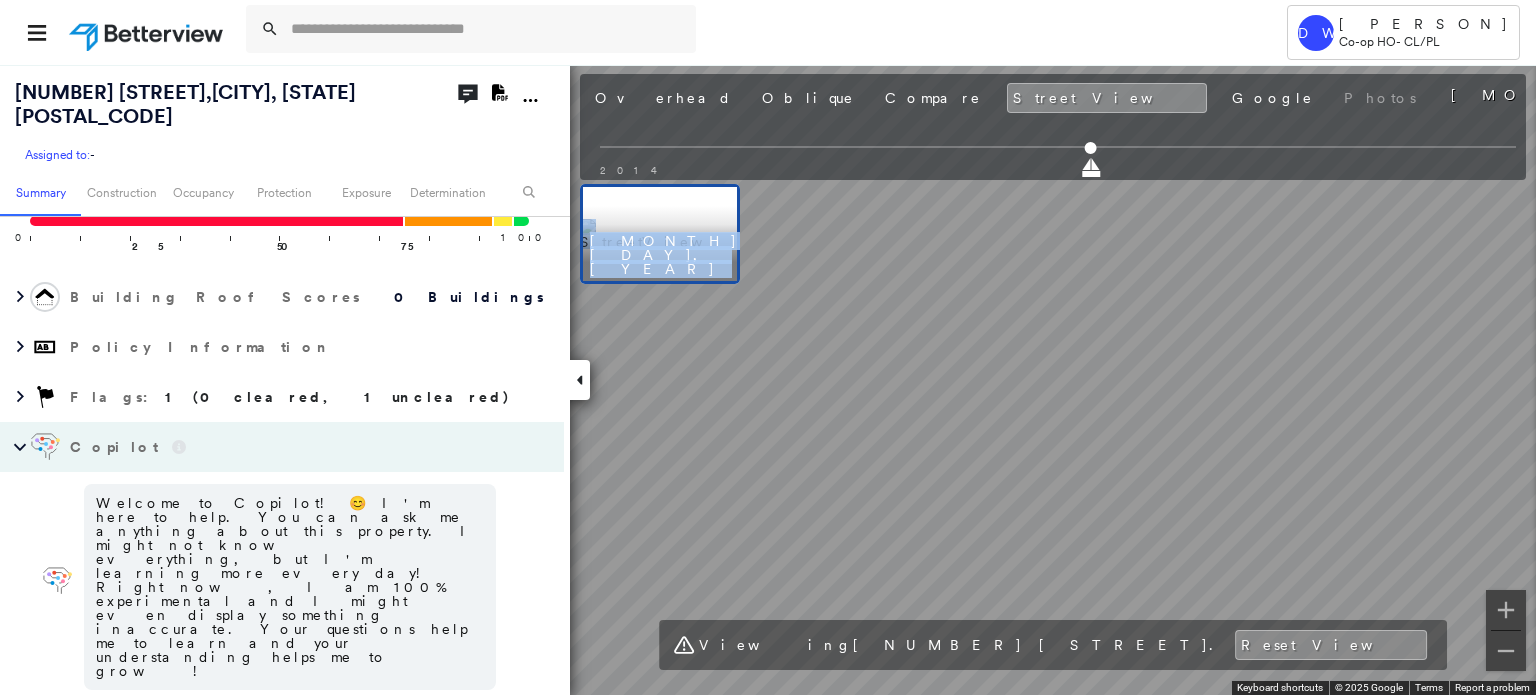 click on "[NUMBER] [STREET], [CITY], [STATE] [POSTAL_CODE] Assigned to: - Assigned to: - Assigned to: - Open Comments Download PDF Report Summary Construction Occupancy Protection Exposure Determination Looking for roof spotlights? Analyze this date Overhead Obliques Street View Roof Spotlight™ Index 0 100 25 50 75 1 Building Roof Scores 0 Buildings Policy Information Flags : 1 (0 cleared, 1 uncleared) Copilot Welcome to Copilot! 😊
I'm here to help. You can ask me anything about this property. I might not know everything, but I'm learning more every day! Right now, I am 100% experimental and I might even display something inaccurate. Your questions help me to learn and your understanding helps me to grow! * ​ Construction Assessor and MLS Details Property Lookup BuildZoom - Building Permit Data and Analysis Occupancy Ownership Place Detail Geocode Protection Protection Exposure FEMA Risk Index Flood Regional Hazard: 1 out of 5 Crime Regional Hazard: 2 out of 5 Snow Load Regional Hazard: 2 out of 5 Flags" at bounding box center (768, 379) 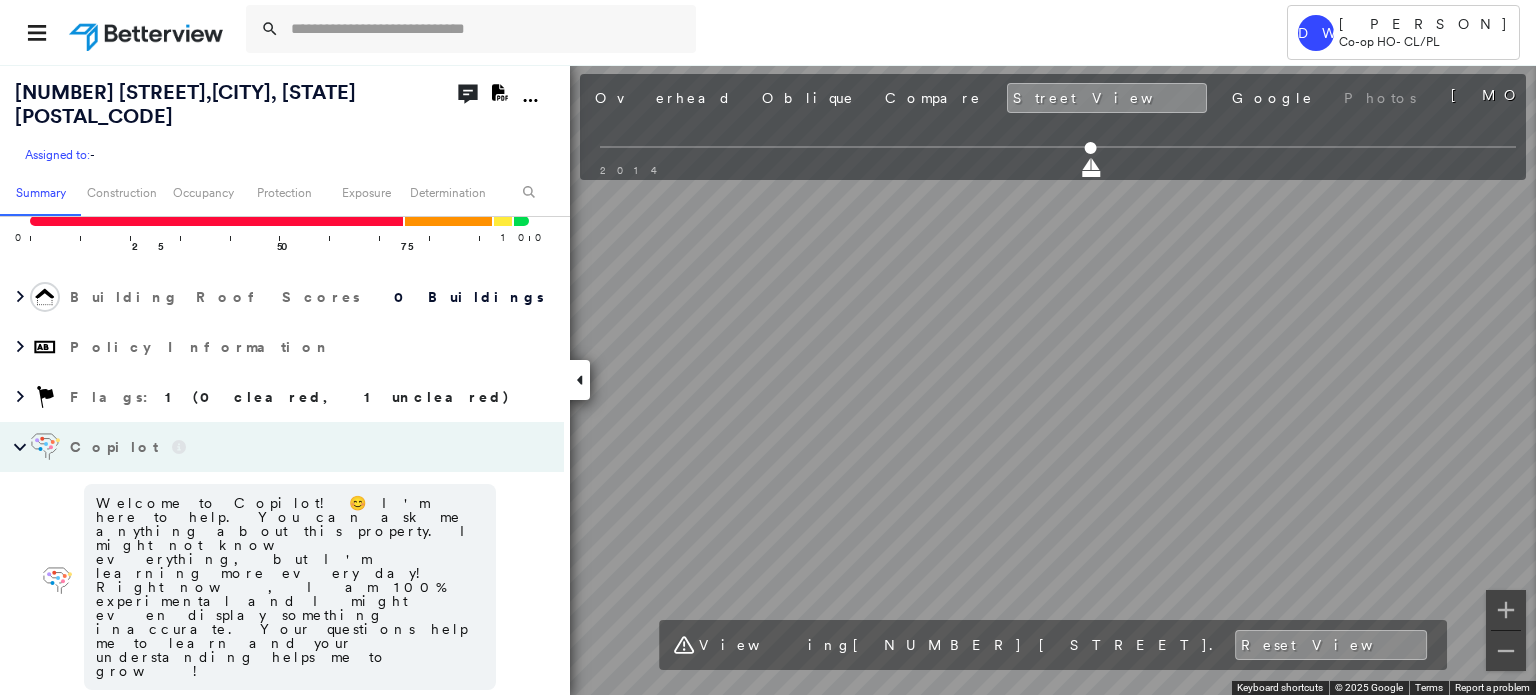 drag, startPoint x: 1165, startPoint y: 658, endPoint x: 912, endPoint y: 651, distance: 253.09682 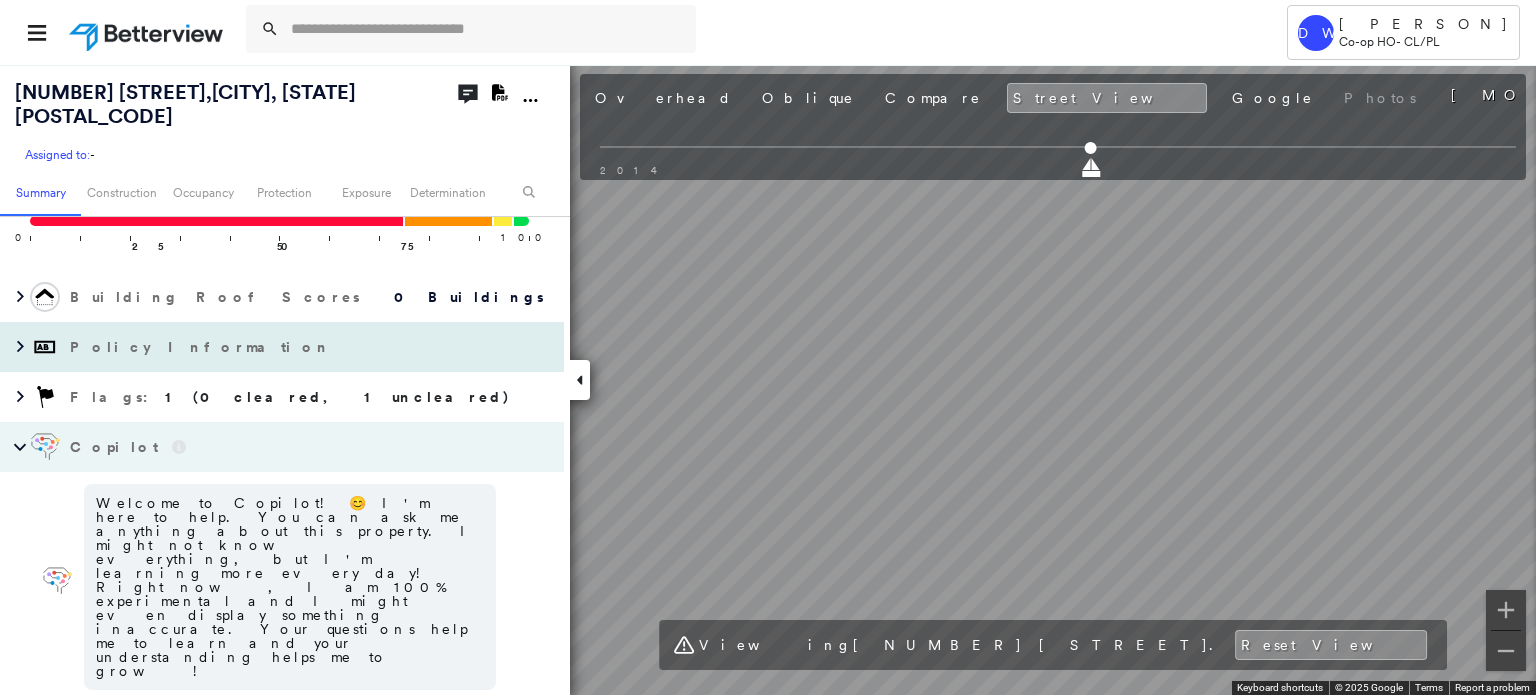 click on "[NUMBER] [STREET], [CITY], [STATE] [POSTAL_CODE] Assigned to: - Assigned to: - Assigned to: - Open Comments Download PDF Report Summary Construction Occupancy Protection Exposure Determination Looking for roof spotlights? Analyze this date Overhead Obliques Street View Roof Spotlight™ Index 0 100 25 50 75 1 Building Roof Scores 0 Buildings Policy Information Flags : 1 (0 cleared, 1 uncleared) Copilot Welcome to Copilot! 😊
I'm here to help. You can ask me anything about this property. I might not know everything, but I'm learning more every day! Right now, I am 100% experimental and I might even display something inaccurate. Your questions help me to learn and your understanding helps me to grow! * ​ Construction Assessor and MLS Details Property Lookup BuildZoom - Building Permit Data and Analysis Occupancy Ownership Place Detail Geocode Protection Protection Exposure FEMA Risk Index Flood Regional Hazard: 1 out of 5 Crime Regional Hazard: 2 out of 5 Snow Load Regional Hazard: 2 out of 5 Flags" at bounding box center [768, 379] 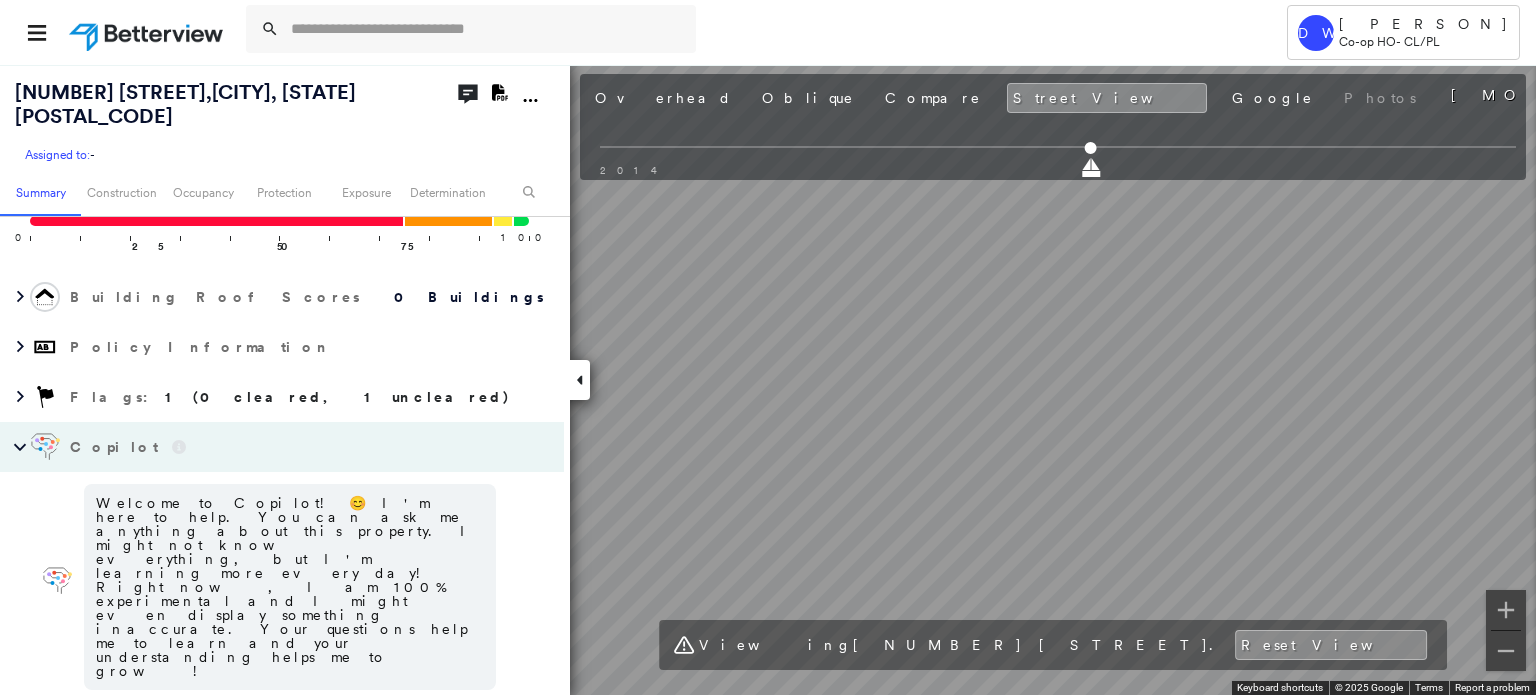 drag, startPoint x: 1302, startPoint y: 204, endPoint x: 1094, endPoint y: 742, distance: 576.8085 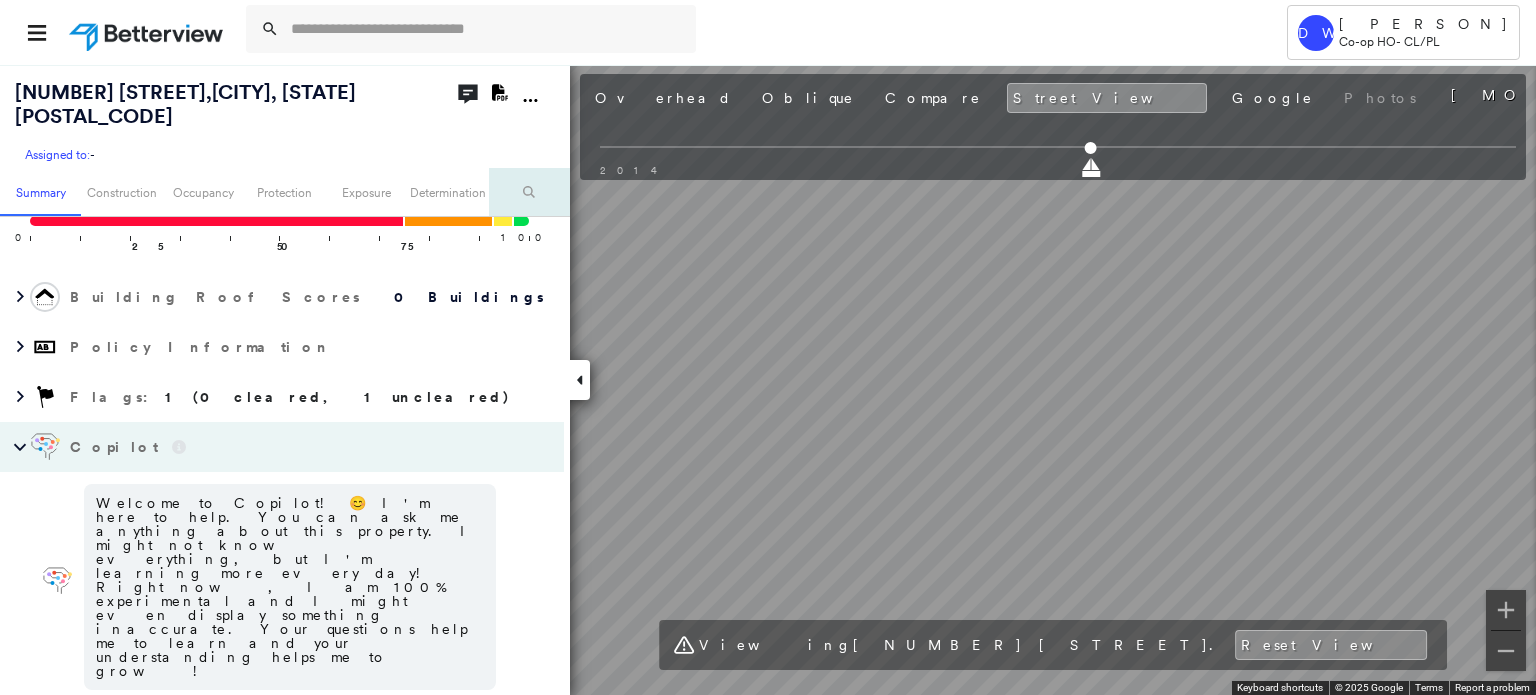 click on "[NUMBER] [STREET], [CITY], [STATE] [POSTAL_CODE] Assigned to: - Assigned to: - Assigned to: - Open Comments Download PDF Report Summary Construction Occupancy Protection Exposure Determination Looking for roof spotlights? Analyze this date Overhead Obliques Street View Roof Spotlight™ Index 0 100 25 50 75 1 Building Roof Scores 0 Buildings Policy Information Flags : 1 (0 cleared, 1 uncleared) Copilot Welcome to Copilot! 😊
I'm here to help. You can ask me anything about this property. I might not know everything, but I'm learning more every day! Right now, I am 100% experimental and I might even display something inaccurate. Your questions help me to learn and your understanding helps me to grow! * ​ Construction Assessor and MLS Details Property Lookup BuildZoom - Building Permit Data and Analysis Occupancy Ownership Place Detail Geocode Protection Protection Exposure FEMA Risk Index Flood Regional Hazard: 1 out of 5 Crime Regional Hazard: 2 out of 5 Snow Load Regional Hazard: 2 out of 5 Flags" at bounding box center (768, 379) 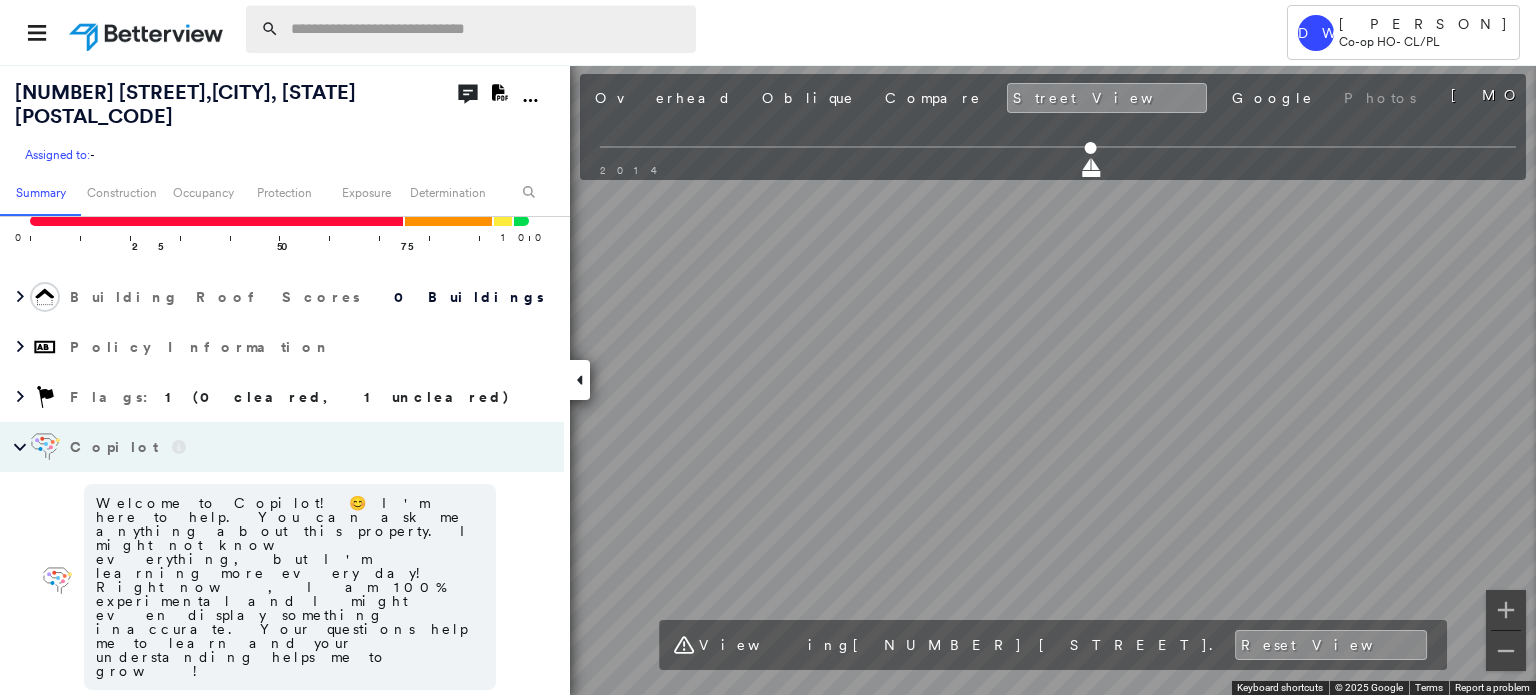 click on "DW [PERSON] Co-op HO - CL/PL [NUMBER] [STREET], [CITY], [STATE] [POSTAL_CODE] Assigned to: - Assigned to: - Assigned to: - Open Comments Download PDF Report Summary Construction Occupancy Protection Exposure Determination Looking for roof spotlights? Analyze this date Overhead Obliques Street View Roof Spotlight™ Index 0 100 25 50 75 1 Building Roof Scores 0 Buildings Policy Information Flags : 1 (0 cleared, 1 uncleared) Copilot Welcome to Copilot! 😊
I'm here to help. You can ask me anything about this property. I might not know everything, but I'm learning more every day! Right now, I am 100% experimental and I might even display something inaccurate. Your questions help me to learn and your understanding helps me to grow! * ​ Construction Assessor and MLS Details Property Lookup BuildZoom - Building Permit Data and Analysis Occupancy Ownership Place Detail Geocode Protection Protection Exposure FEMA Risk Index Flood Regional Hazard: 1 out of 5 Crime Regional Hazard: 2 out of 5 Snow Load 2" at bounding box center [768, 379] 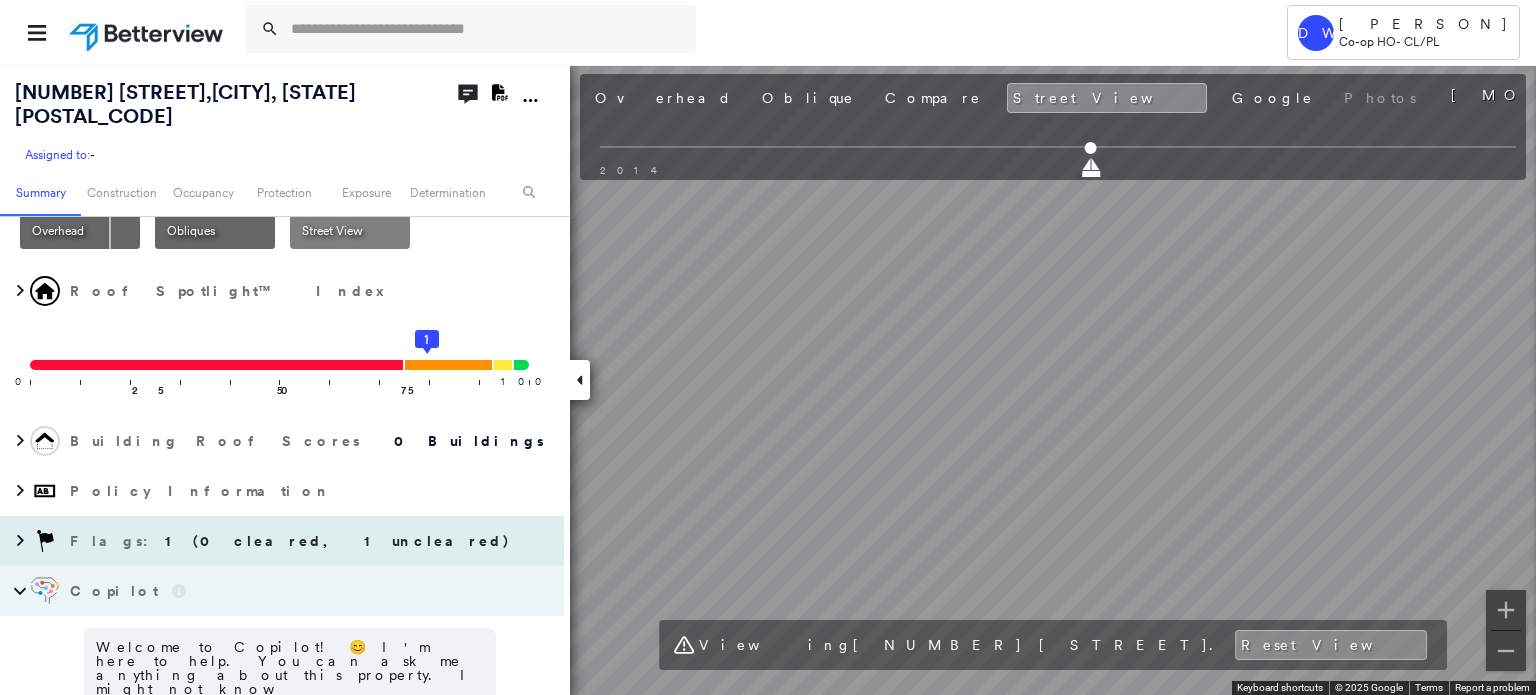 scroll, scrollTop: 200, scrollLeft: 0, axis: vertical 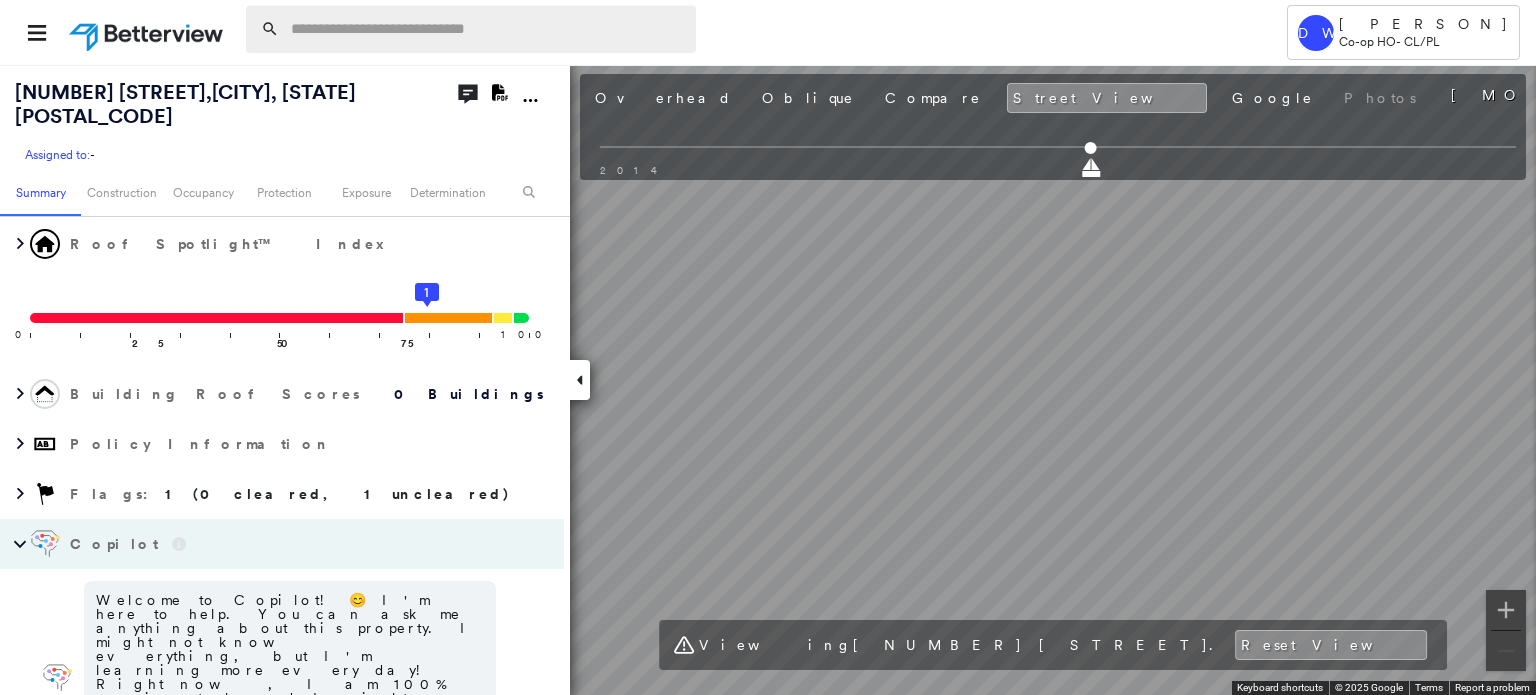 click at bounding box center (487, 29) 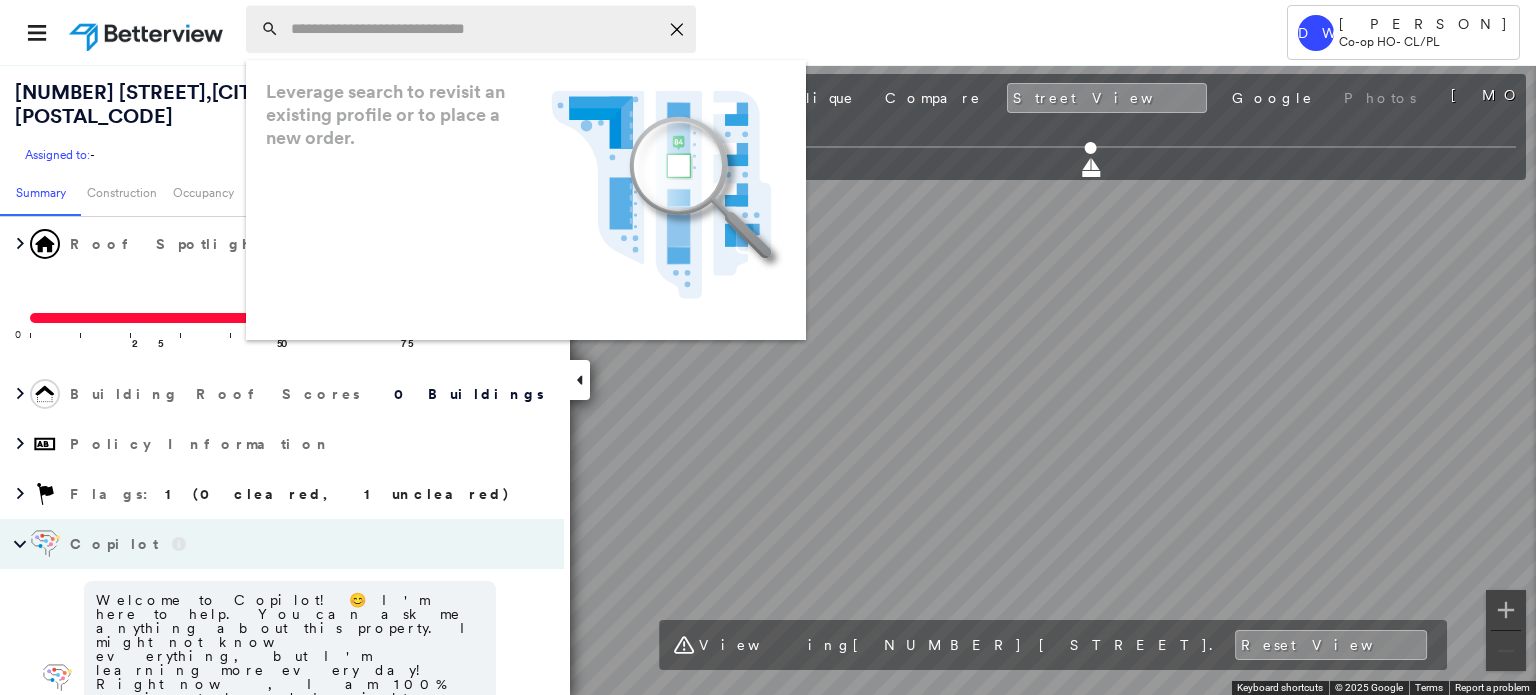 paste on "**********" 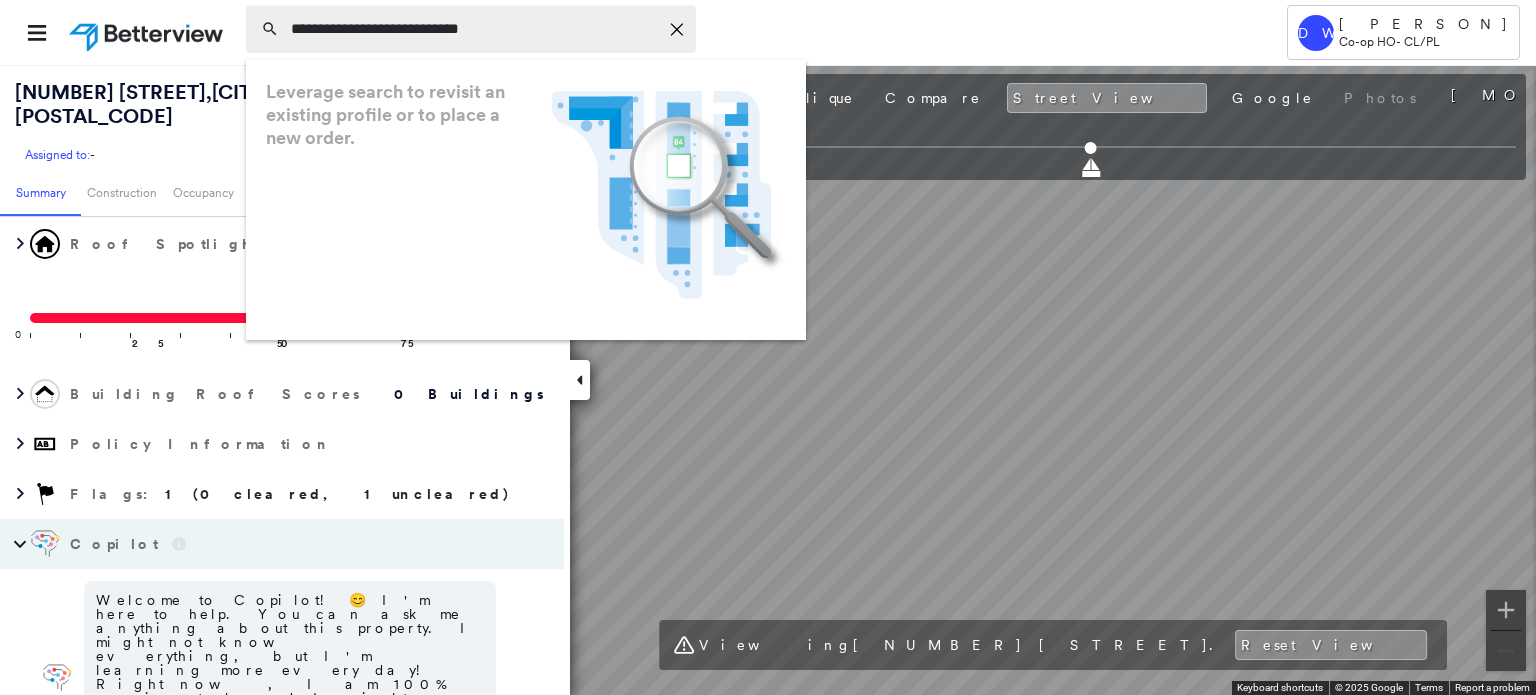 click on "**********" at bounding box center [474, 29] 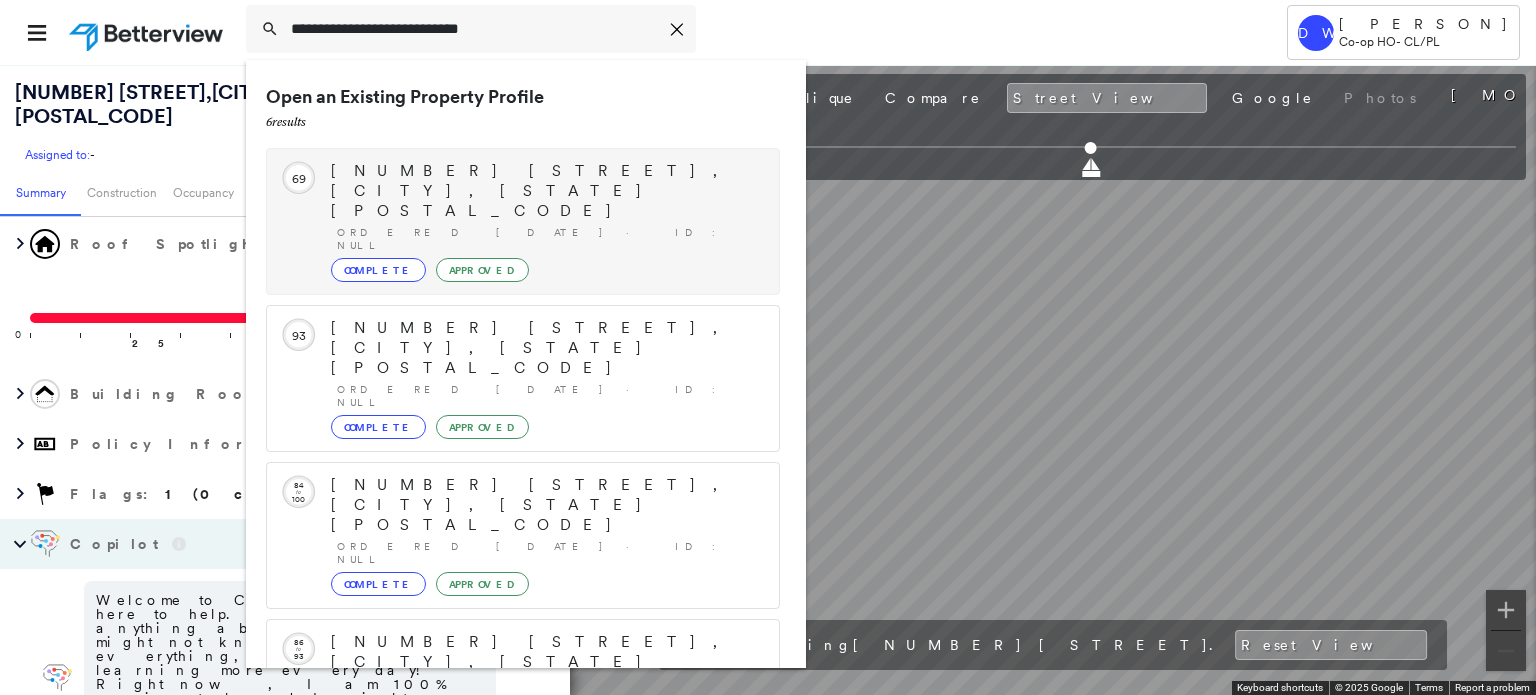 type on "**********" 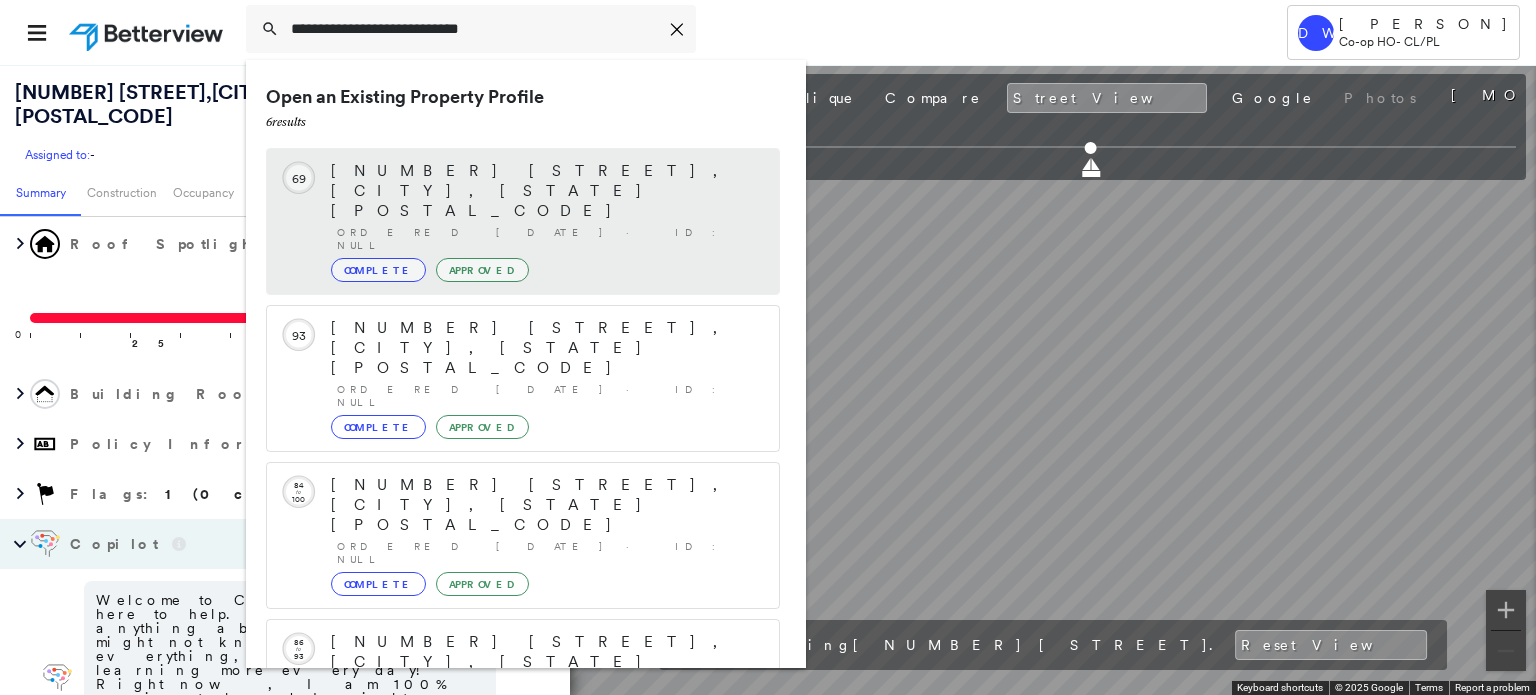 click on "Complete" at bounding box center [378, 270] 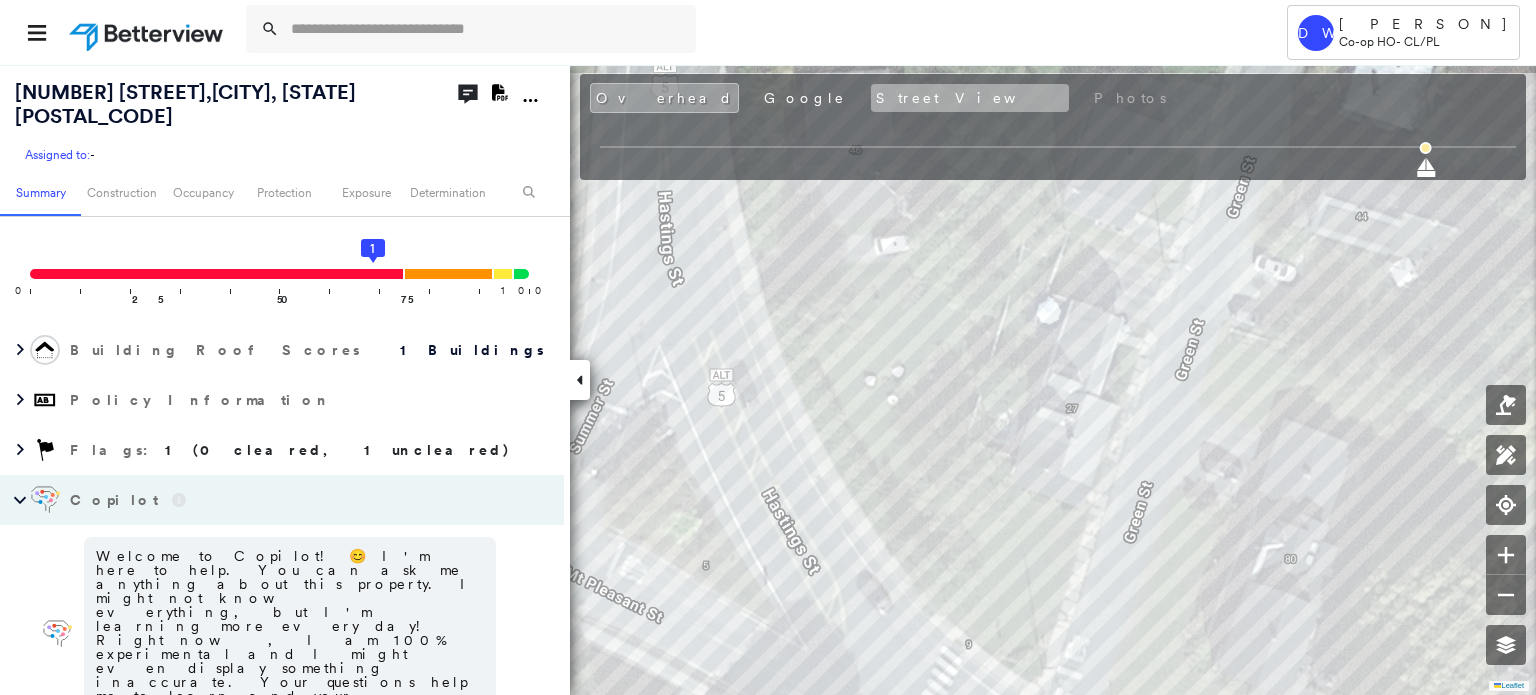 click on "Street View" at bounding box center (970, 98) 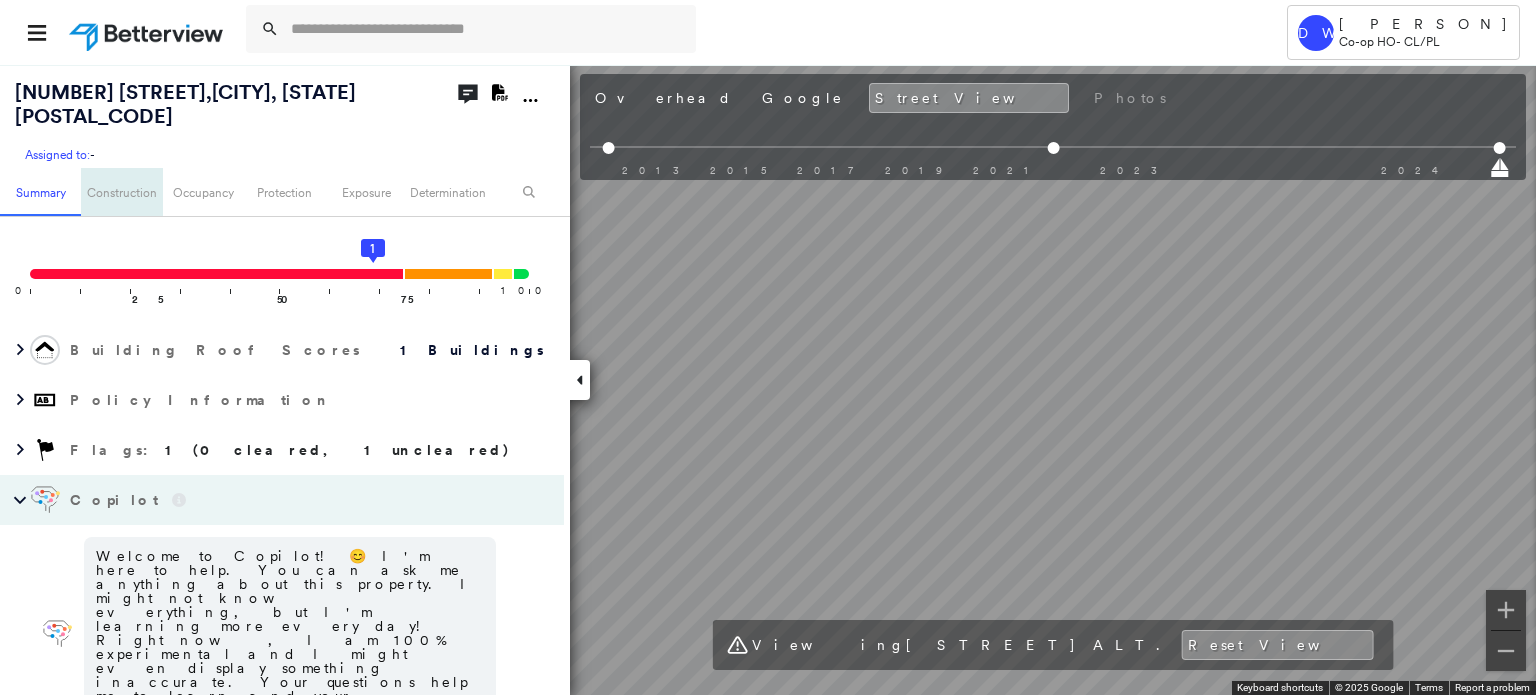 click on "[NUMBER] [STREET], [CITY], [STATE] [POSTAL_CODE] Assigned to: - Assigned to: - Assigned to: - Open Comments Download PDF Report Summary Construction Occupancy Protection Exposure Determination Overhead Obliques Not Available ; Street View Roof Spotlight™ Index : 69 out of 100 0 100 25 50 75 1 Building Roof Scores 1 Buildings Policy Information Flags : 1 (0 cleared, 1 uncleared) Copilot Welcome to Copilot! 😊
I'm here to help. You can ask me anything about this property. I might not know everything, but I'm learning more every day! Right now, I am 100% experimental and I might even display something inaccurate. Your questions help me to learn and your understanding helps me to grow! * ​ Construction Roof Spotlights : Staining, Vent, General Wear Property Features : Patio Furniture Roof Size & Shape : 1 building - Gable | Asphalt Shingle Assessor and MLS Details Property Lookup BuildZoom - Building Permit Data and Analysis Occupancy Ownership Protection Protection Exposure FEMA Risk Index Crime 3 5 1" at bounding box center (768, 379) 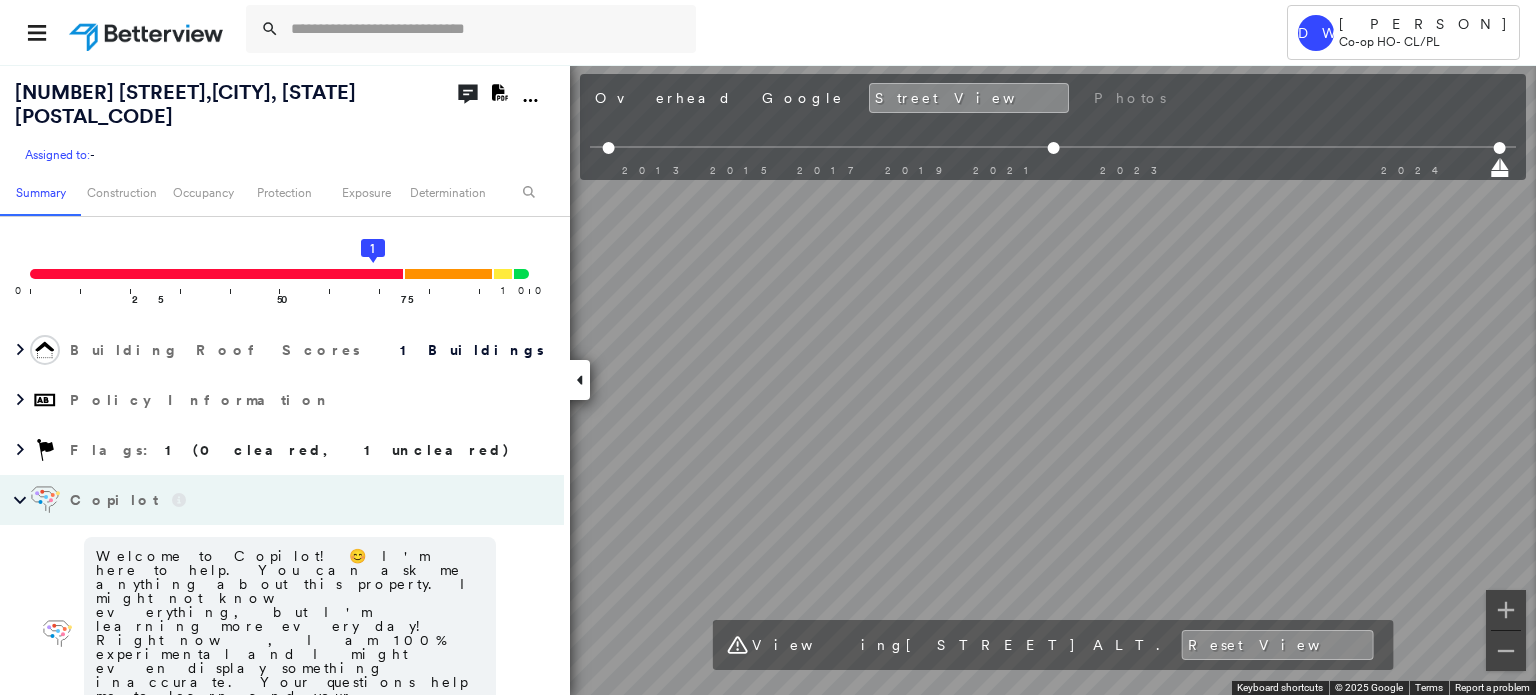 click on "[NUMBER] [STREET], [CITY], [STATE] [POSTAL_CODE]" at bounding box center [185, 104] 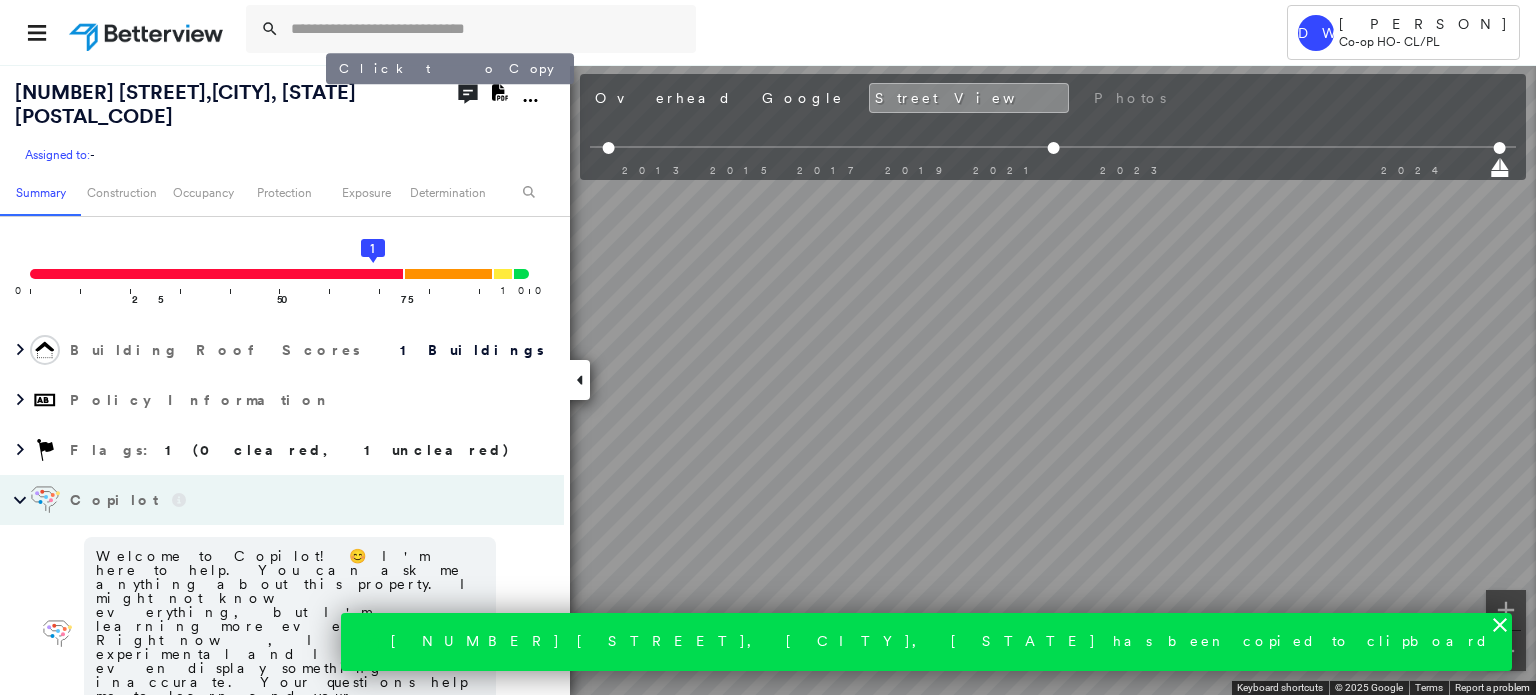 click on "[NUMBER] [STREET], [CITY], [STATE] [POSTAL_CODE]" at bounding box center [185, 104] 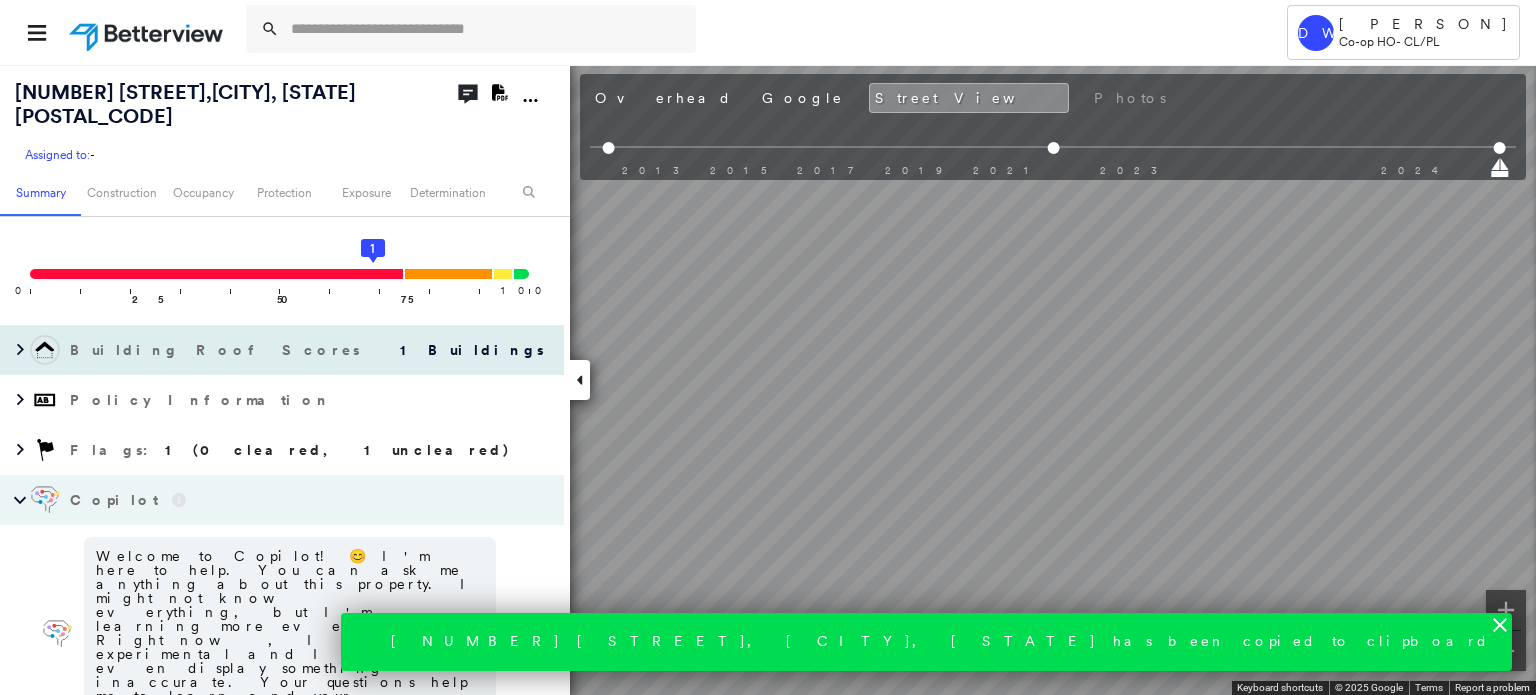 click on "[NUMBER] [STREET], [CITY], [STATE] [POSTAL_CODE] Assigned to: - Assigned to: - Assigned to: - Open Comments Download PDF Report Summary Construction Occupancy Protection Exposure Determination Overhead Obliques Not Available ; Street View Roof Spotlight™ Index : 69 out of 100 0 100 25 50 75 1 Building Roof Scores 1 Buildings Policy Information Flags : 1 (0 cleared, 1 uncleared) Copilot Welcome to Copilot! 😊
I'm here to help. You can ask me anything about this property. I might not know everything, but I'm learning more every day! Right now, I am 100% experimental and I might even display something inaccurate. Your questions help me to learn and your understanding helps me to grow! * ​ Construction Roof Spotlights : Staining, Vent, General Wear Property Features : Patio Furniture Roof Size & Shape : 1 building - Gable | Asphalt Shingle Assessor and MLS Details Property Lookup BuildZoom - Building Permit Data and Analysis Occupancy Ownership Protection Protection Exposure FEMA Risk Index Crime 3 5 1" at bounding box center (768, 379) 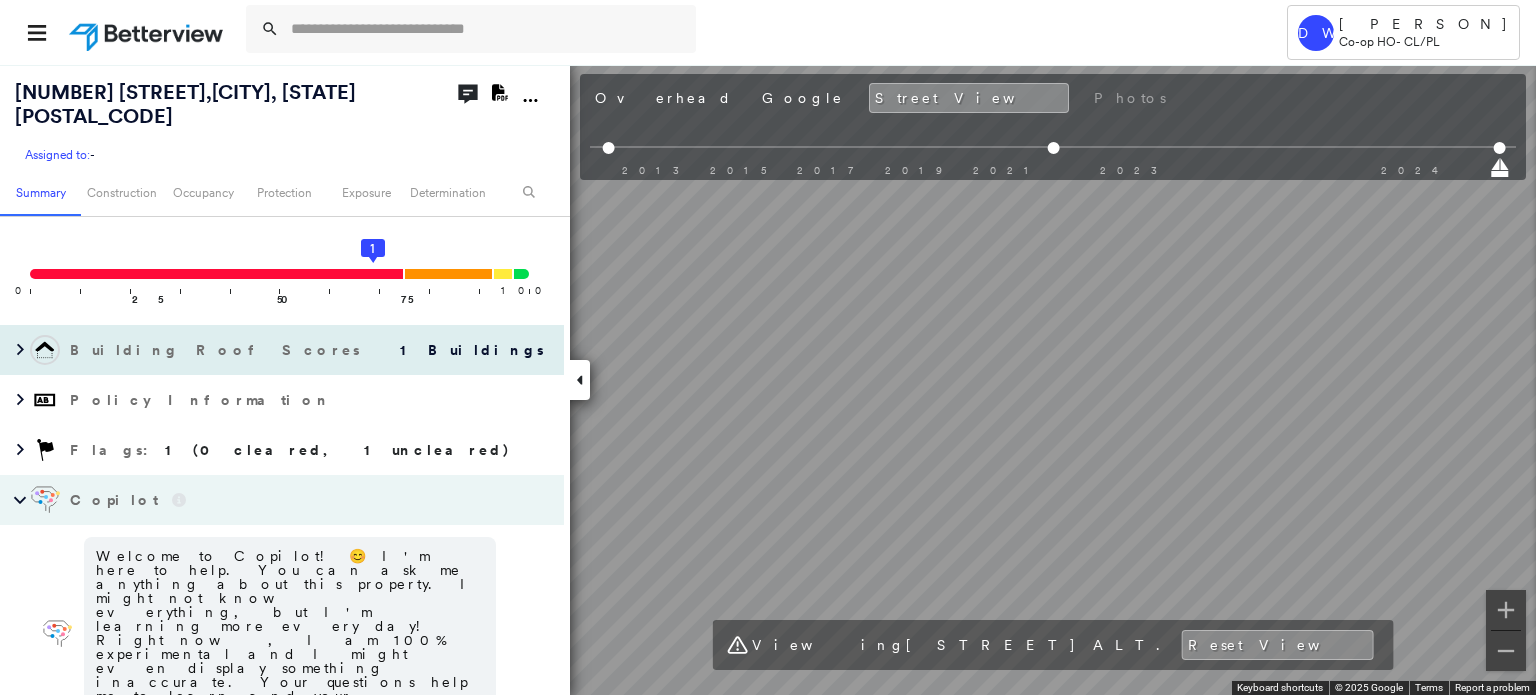 click on "[NUMBER] [STREET], [CITY], [STATE] [POSTAL_CODE] Assigned to: - Assigned to: - Assigned to: - Open Comments Download PDF Report Summary Construction Occupancy Protection Exposure Determination Overhead Obliques Not Available ; Street View Roof Spotlight™ Index : 69 out of 100 0 100 25 50 75 1 Building Roof Scores 1 Buildings Policy Information Flags : 1 (0 cleared, 1 uncleared) Copilot Welcome to Copilot! 😊
I'm here to help. You can ask me anything about this property. I might not know everything, but I'm learning more every day! Right now, I am 100% experimental and I might even display something inaccurate. Your questions help me to learn and your understanding helps me to grow! * ​ Construction Roof Spotlights : Staining, Vent, General Wear Property Features : Patio Furniture Roof Size & Shape : 1 building - Gable | Asphalt Shingle Assessor and MLS Details Property Lookup BuildZoom - Building Permit Data and Analysis Occupancy Ownership Protection Protection Exposure FEMA Risk Index Crime 3 5 1" at bounding box center [768, 379] 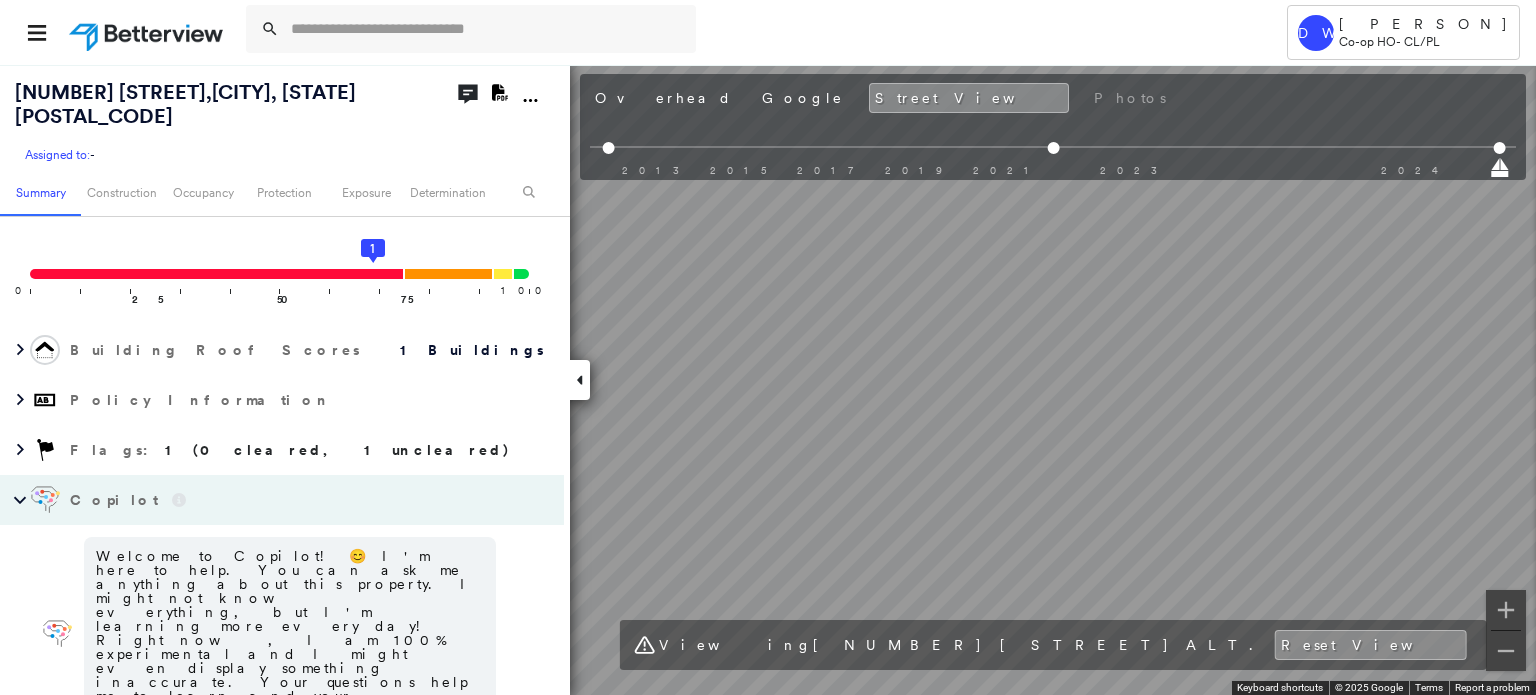 click on "[NUMBER] [STREET], [CITY], [STATE] [POSTAL_CODE] Assigned to: - Assigned to: - Assigned to: - Open Comments Download PDF Report Summary Construction Occupancy Protection Exposure Determination Overhead Obliques Not Available ; Street View Roof Spotlight™ Index : 69 out of 100 0 100 25 50 75 1 Building Roof Scores 1 Buildings Policy Information Flags : 1 (0 cleared, 1 uncleared) Copilot Welcome to Copilot! 😊
I'm here to help. You can ask me anything about this property. I might not know everything, but I'm learning more every day! Right now, I am 100% experimental and I might even display something inaccurate. Your questions help me to learn and your understanding helps me to grow! * ​ Construction Roof Spotlights : Staining, Vent, General Wear Property Features : Patio Furniture Roof Size & Shape : 1 building - Gable | Asphalt Shingle Assessor and MLS Details Property Lookup BuildZoom - Building Permit Data and Analysis Occupancy Ownership Protection Protection Exposure FEMA Risk Index Crime 3 5 1" at bounding box center (768, 379) 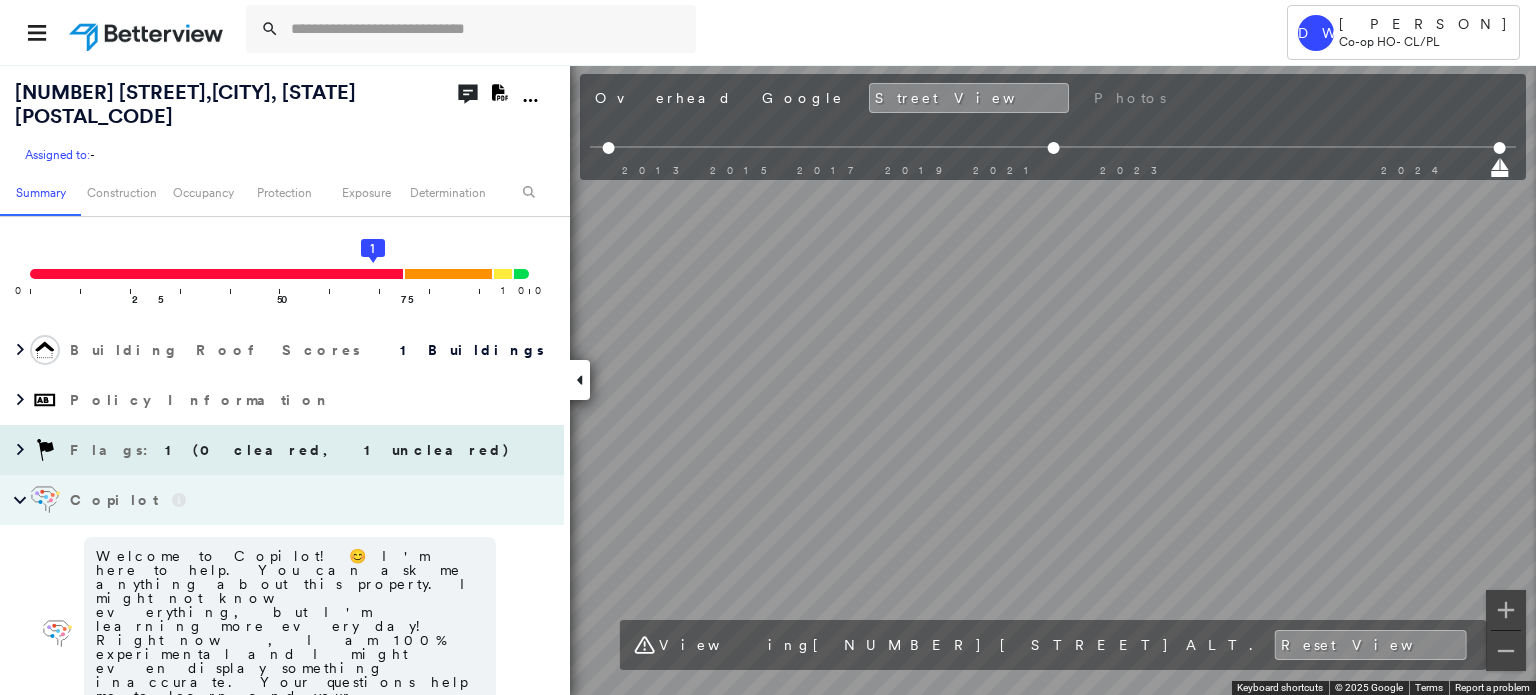 click on "[NUMBER] [STREET], [CITY], [STATE] [POSTAL_CODE] Assigned to: - Assigned to: - Assigned to: - Open Comments Download PDF Report Summary Construction Occupancy Protection Exposure Determination Overhead Obliques Not Available ; Street View Roof Spotlight™ Index : 69 out of 100 0 100 25 50 75 1 Building Roof Scores 1 Buildings Policy Information Flags : 1 (0 cleared, 1 uncleared) Copilot Welcome to Copilot! 😊
I'm here to help. You can ask me anything about this property. I might not know everything, but I'm learning more every day! Right now, I am 100% experimental and I might even display something inaccurate. Your questions help me to learn and your understanding helps me to grow! * ​ Construction Roof Spotlights : Staining, Vent, General Wear Property Features : Patio Furniture Roof Size & Shape : 1 building - Gable | Asphalt Shingle Assessor and MLS Details Property Lookup BuildZoom - Building Permit Data and Analysis Occupancy Ownership Protection Protection Exposure FEMA Risk Index Crime 3 5 1" at bounding box center [768, 379] 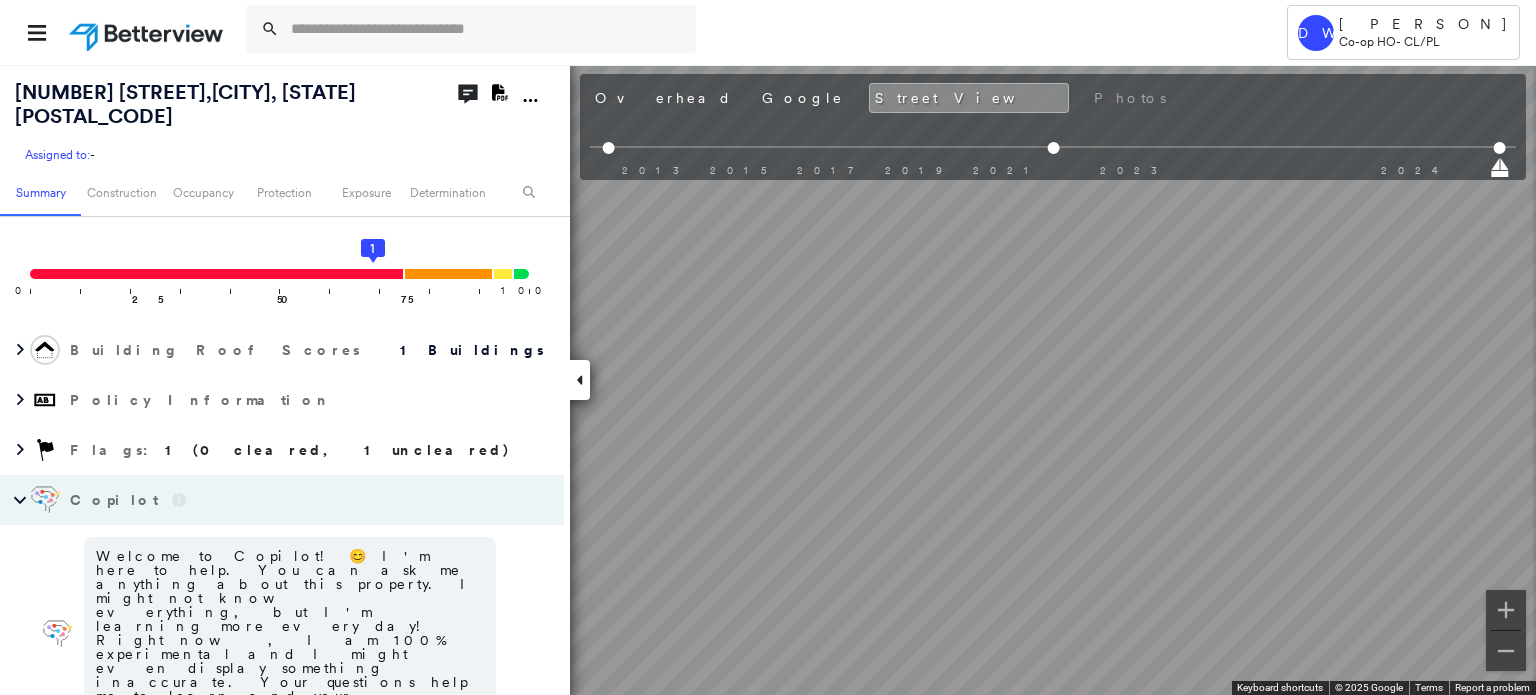 click on "Tower DW [PERSON] Co-op HO - CL/PL [NUMBER] [STREET], [CITY], [STATE] [POSTAL_CODE] Assigned to: - Assigned to: - Assigned to: - Open Comments Download PDF Report Summary Construction Occupancy Protection Exposure Determination Overhead Obliques Not Available ; Street View Roof Spotlight™ Index : 69 out of 100 0 100 25 50 75 1 Building Roof Scores 1 Buildings Policy Information Flags : 1 (0 cleared, 1 uncleared) Copilot Welcome to Copilot! 😊
I'm here to help. You can ask me anything about this property. I might not know everything, but I'm learning more every day! Right now, I am 100% experimental and I might even display something inaccurate. Your questions help me to learn and your understanding helps me to grow! * ​ Construction Roof Spotlights : Staining, Vent, General Wear Property Features : Patio Furniture Roof Size & Shape : 1 building - Gable | Asphalt Shingle Assessor and MLS Details Property Lookup BuildZoom - Building Permit Data and Analysis Occupancy Ownership Protection Protection Exposure" at bounding box center (768, 347) 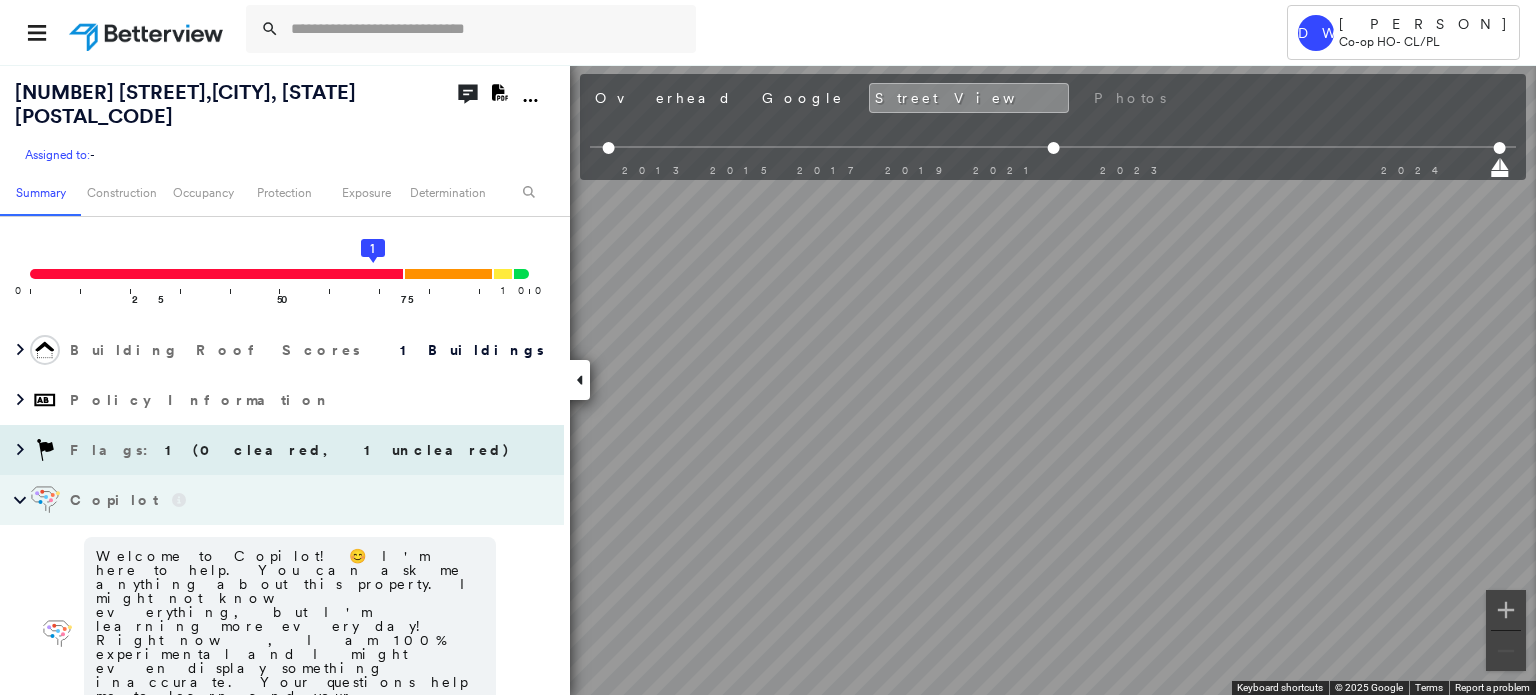 click on "[NUMBER] [STREET], [CITY], [STATE] [POSTAL_CODE] Assigned to: - Assigned to: - Assigned to: - Open Comments Download PDF Report Summary Construction Occupancy Protection Exposure Determination Overhead Obliques Not Available ; Street View Roof Spotlight™ Index : 69 out of 100 0 100 25 50 75 1 Building Roof Scores 1 Buildings Policy Information Flags : 1 (0 cleared, 1 uncleared) Copilot Welcome to Copilot! 😊
I'm here to help. You can ask me anything about this property. I might not know everything, but I'm learning more every day! Right now, I am 100% experimental and I might even display something inaccurate. Your questions help me to learn and your understanding helps me to grow! * ​ Construction Roof Spotlights : Staining, Vent, General Wear Property Features : Patio Furniture Roof Size & Shape : 1 building - Gable | Asphalt Shingle Assessor and MLS Details Property Lookup BuildZoom - Building Permit Data and Analysis Occupancy Ownership Protection Protection Exposure FEMA Risk Index Crime 3 5 1" at bounding box center [768, 379] 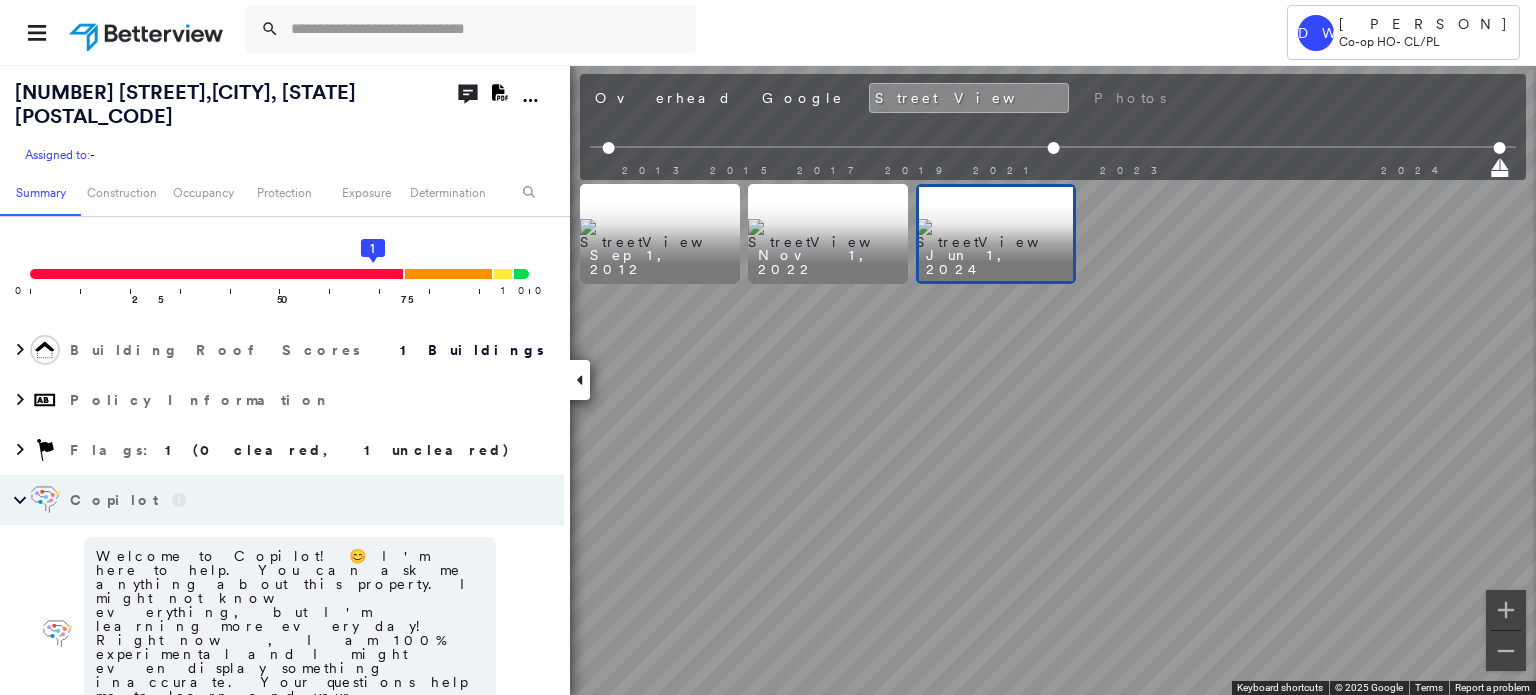 click on "[NUMBER] [STREET], [CITY], [STATE] [POSTAL_CODE] Assigned to: - Assigned to: - Assigned to: - Open Comments Download PDF Report Summary Construction Occupancy Protection Exposure Determination Overhead Obliques Not Available ; Street View Roof Spotlight™ Index : 69 out of 100 0 100 25 50 75 1 Building Roof Scores 1 Buildings Policy Information Flags : 1 (0 cleared, 1 uncleared) Copilot Welcome to Copilot! 😊
I'm here to help. You can ask me anything about this property. I might not know everything, but I'm learning more every day! Right now, I am 100% experimental and I might even display something inaccurate. Your questions help me to learn and your understanding helps me to grow! * ​ Construction Roof Spotlights : Staining, Vent, General Wear Property Features : Patio Furniture Roof Size & Shape : 1 building - Gable | Asphalt Shingle Assessor and MLS Details Property Lookup BuildZoom - Building Permit Data and Analysis Occupancy Ownership Protection Protection Exposure FEMA Risk Index Crime 3 5 1" at bounding box center [768, 379] 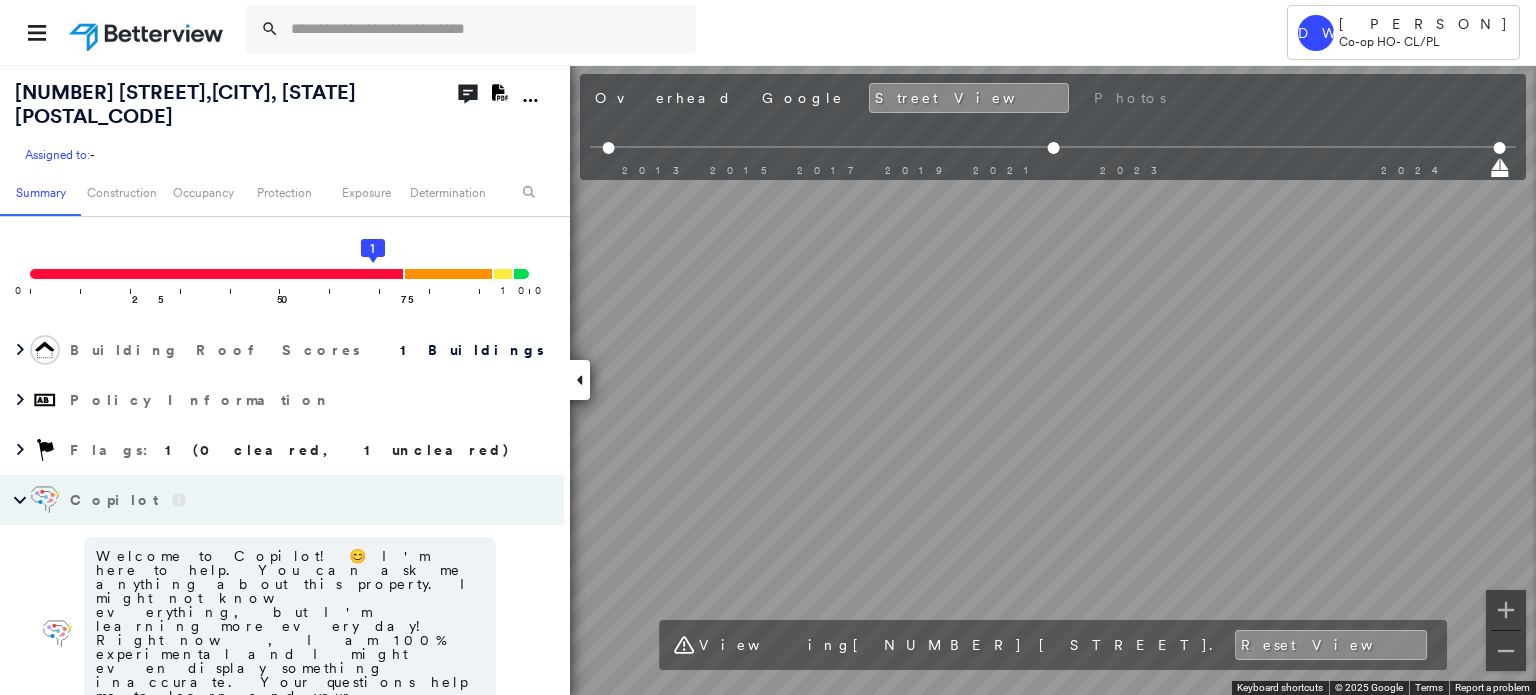 click on "[NUMBER] [STREET], [CITY], [STATE] [POSTAL_CODE] Assigned to: - Assigned to: - Assigned to: - Open Comments Download PDF Report Summary Construction Occupancy Protection Exposure Determination Overhead Obliques Not Available ; Street View Roof Spotlight™ Index : 69 out of 100 0 100 25 50 75 1 Building Roof Scores 1 Buildings Policy Information Flags : 1 (0 cleared, 1 uncleared) Copilot Welcome to Copilot! 😊
I'm here to help. You can ask me anything about this property. I might not know everything, but I'm learning more every day! Right now, I am 100% experimental and I might even display something inaccurate. Your questions help me to learn and your understanding helps me to grow! * ​ Construction Roof Spotlights : Staining, Vent, General Wear Property Features : Patio Furniture Roof Size & Shape : 1 building - Gable | Asphalt Shingle Assessor and MLS Details Property Lookup BuildZoom - Building Permit Data and Analysis Occupancy Ownership Protection Protection Exposure FEMA Risk Index Crime 3 5 1" at bounding box center (768, 379) 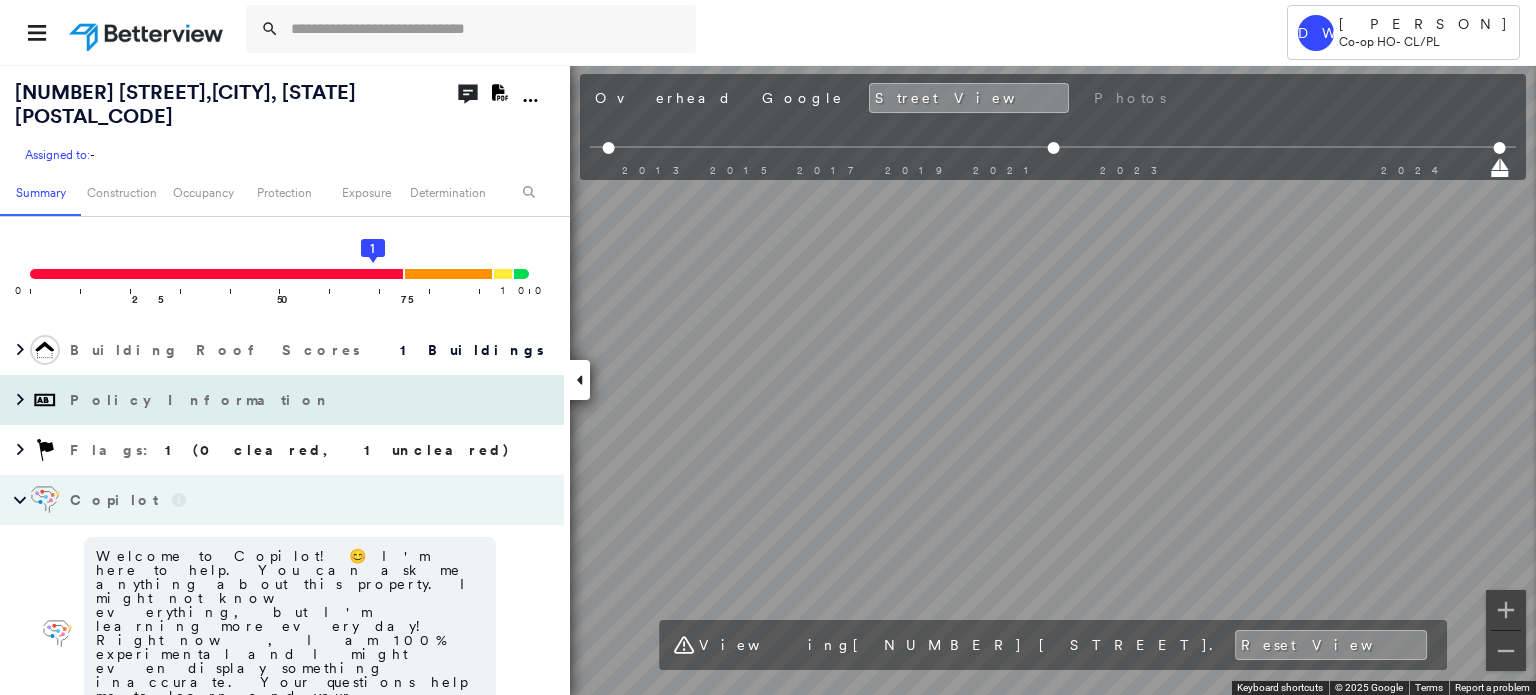 click on "[NUMBER] [STREET], [CITY], [STATE] [POSTAL_CODE] Assigned to: - Assigned to: - Assigned to: - Open Comments Download PDF Report Summary Construction Occupancy Protection Exposure Determination Overhead Obliques Not Available ; Street View Roof Spotlight™ Index : 69 out of 100 0 100 25 50 75 1 Building Roof Scores 1 Buildings Policy Information Flags : 1 (0 cleared, 1 uncleared) Copilot Welcome to Copilot! 😊
I'm here to help. You can ask me anything about this property. I might not know everything, but I'm learning more every day! Right now, I am 100% experimental and I might even display something inaccurate. Your questions help me to learn and your understanding helps me to grow! * ​ Construction Roof Spotlights : Staining, Vent, General Wear Property Features : Patio Furniture Roof Size & Shape : 1 building - Gable | Asphalt Shingle Assessor and MLS Details Property Lookup BuildZoom - Building Permit Data and Analysis Occupancy Ownership Protection Protection Exposure FEMA Risk Index Crime 3 5 1" at bounding box center (768, 379) 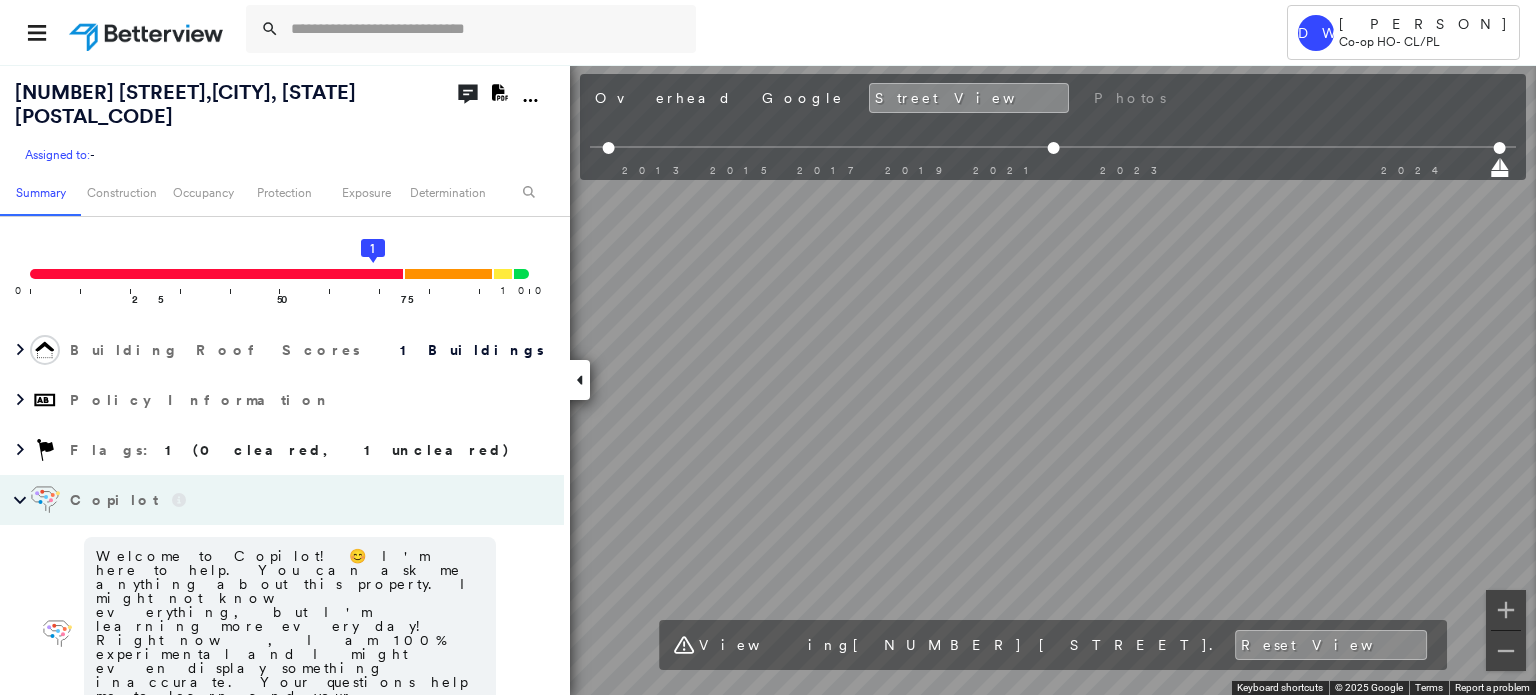 click on "Tower DW [PERSON] Co-op HO - CL/PL [NUMBER] [STREET], [CITY], [STATE] [POSTAL_CODE] Assigned to: - Assigned to: - Assigned to: - Open Comments Download PDF Report Summary Construction Occupancy Protection Exposure Determination Overhead Obliques Not Available ; Street View Roof Spotlight™ Index : 69 out of 100 0 100 25 50 75 1 Building Roof Scores 1 Buildings Policy Information Flags : 1 (0 cleared, 1 uncleared) Copilot Welcome to Copilot! 😊
I'm here to help. You can ask me anything about this property. I might not know everything, but I'm learning more every day! Right now, I am 100% experimental and I might even display something inaccurate. Your questions help me to learn and your understanding helps me to grow! * ​ Construction Roof Spotlights : Staining, Vent, General Wear Property Features : Patio Furniture Roof Size & Shape : 1 building - Gable | Asphalt Shingle Assessor and MLS Details Property Lookup BuildZoom - Building Permit Data and Analysis Occupancy Ownership Protection Protection Exposure" at bounding box center [768, 347] 